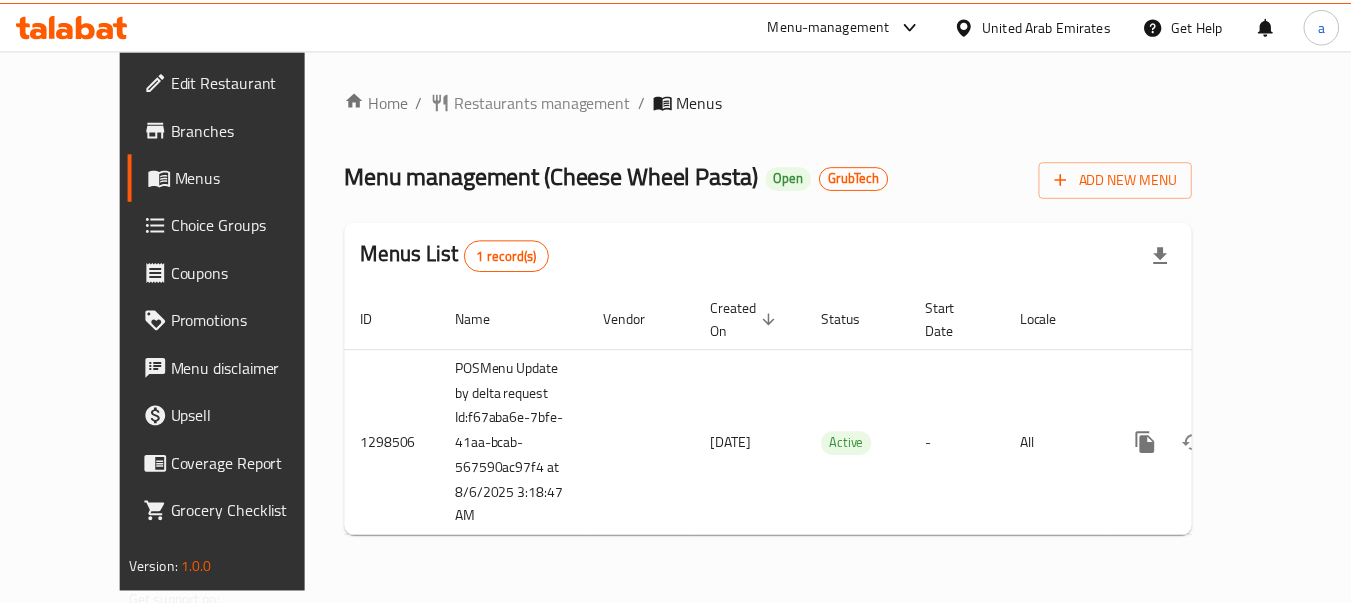 scroll, scrollTop: 0, scrollLeft: 0, axis: both 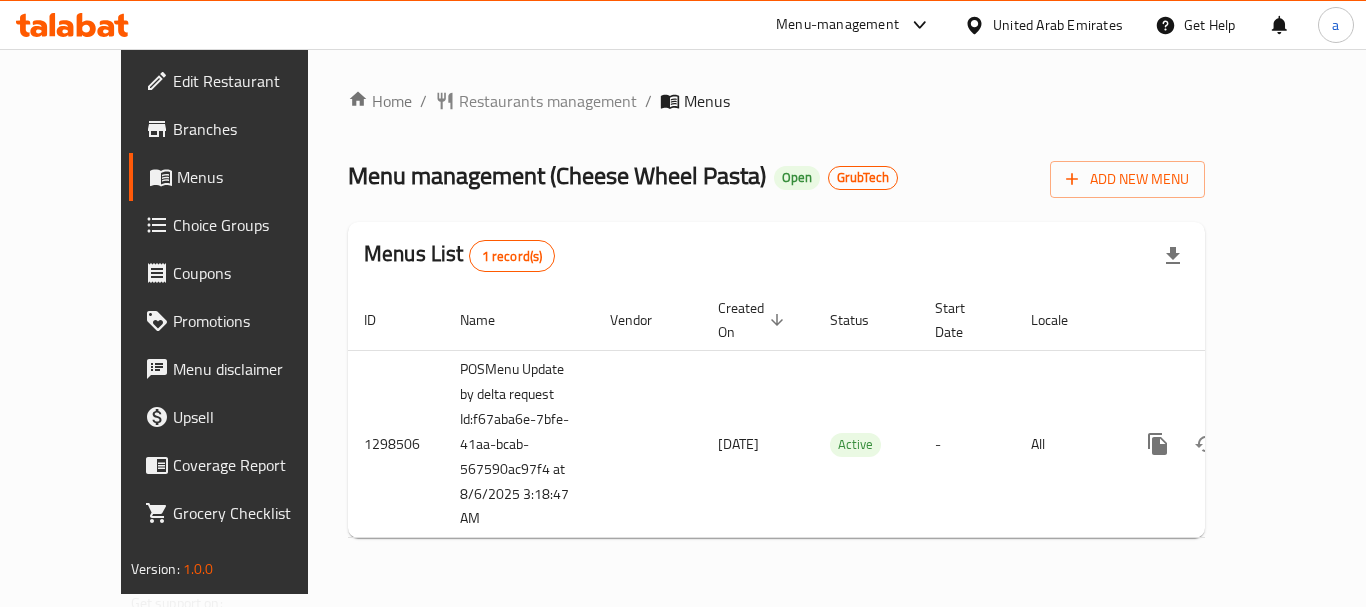 click on "United Arab Emirates" at bounding box center [1058, 25] 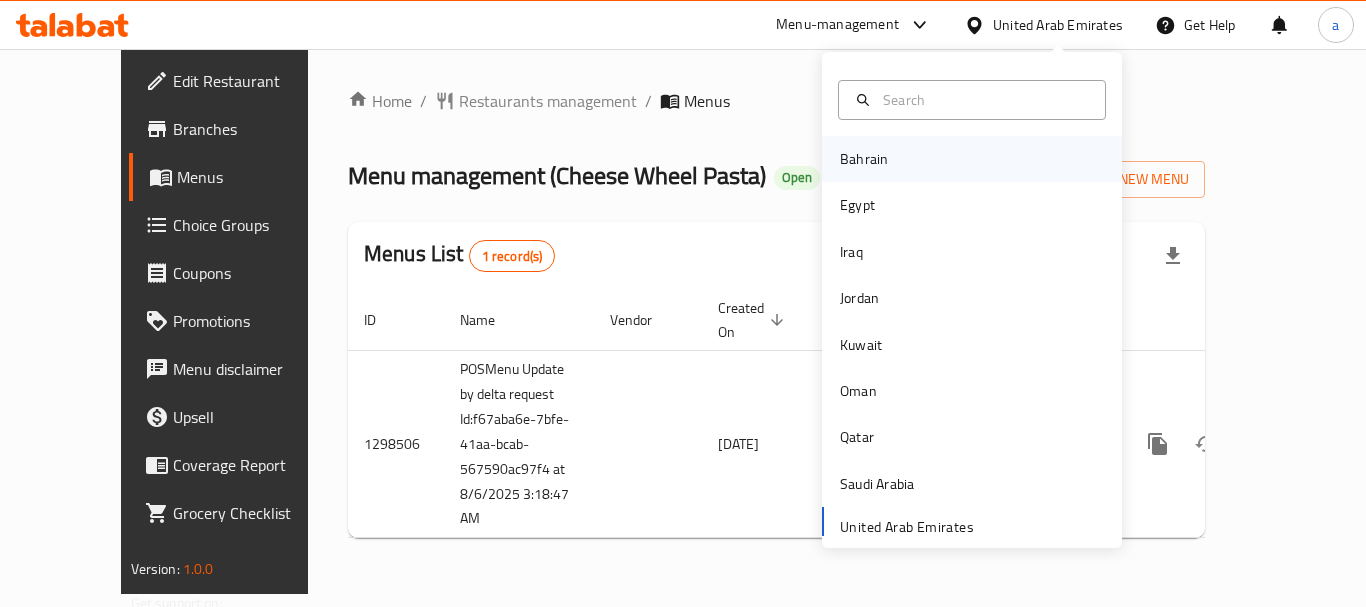 click on "Bahrain" at bounding box center (972, 159) 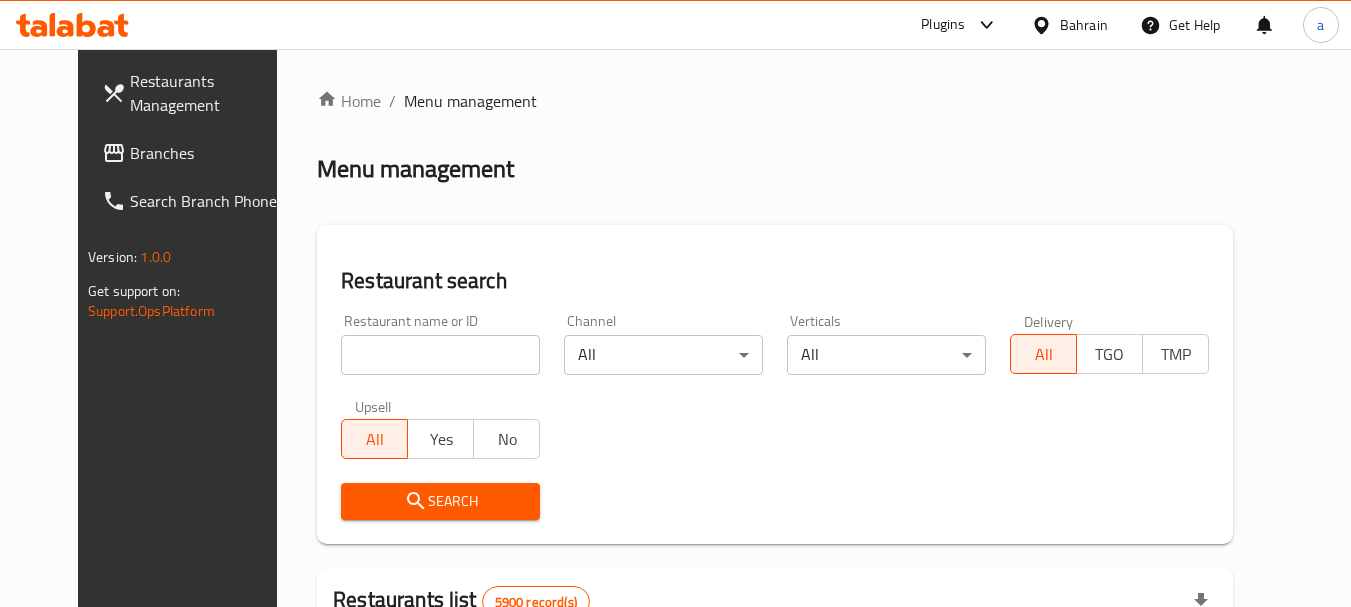 click on "Branches" at bounding box center (209, 153) 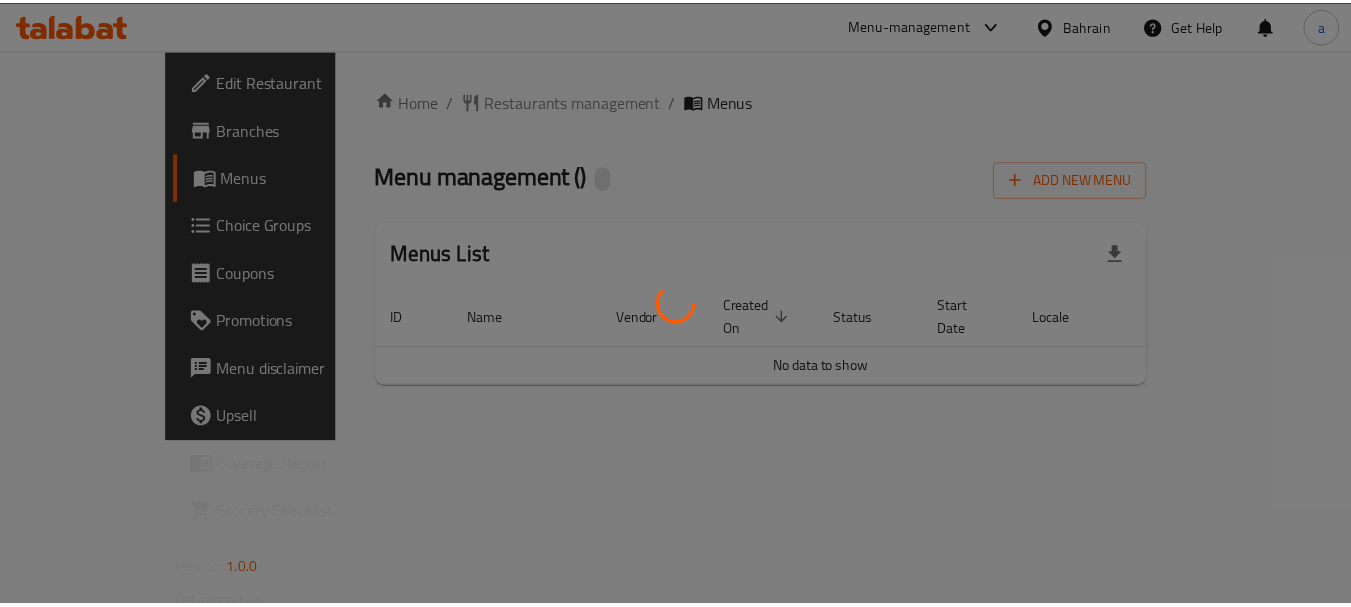 scroll, scrollTop: 0, scrollLeft: 0, axis: both 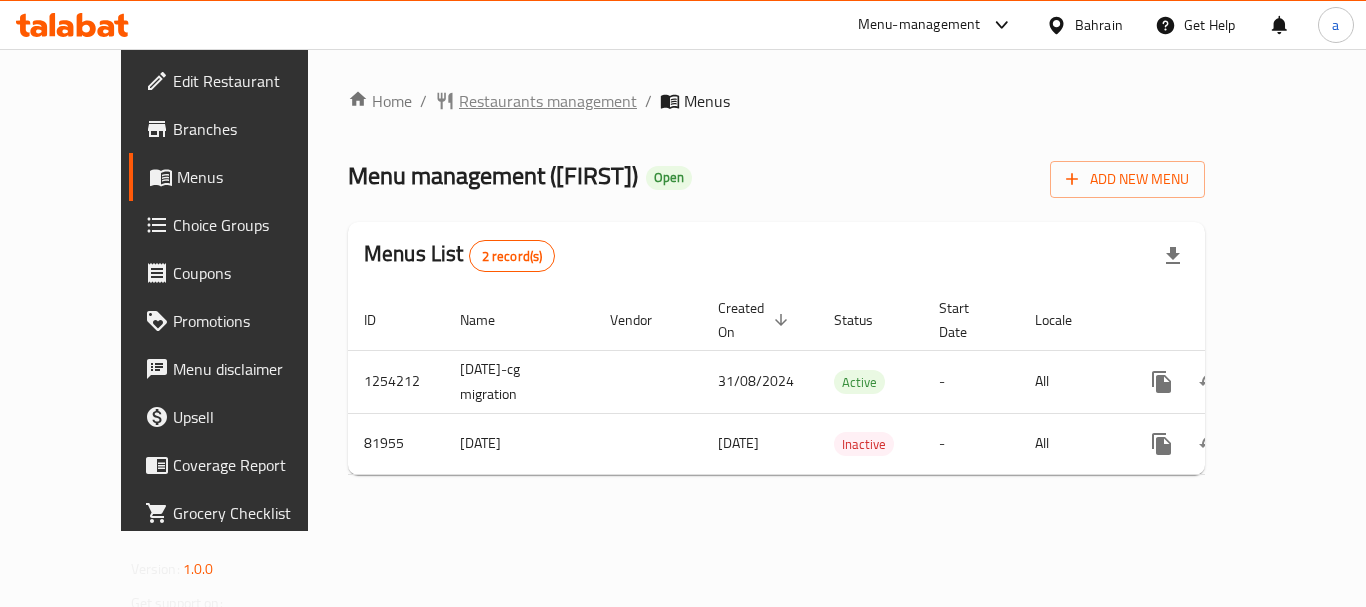 click on "Restaurants management" at bounding box center (548, 101) 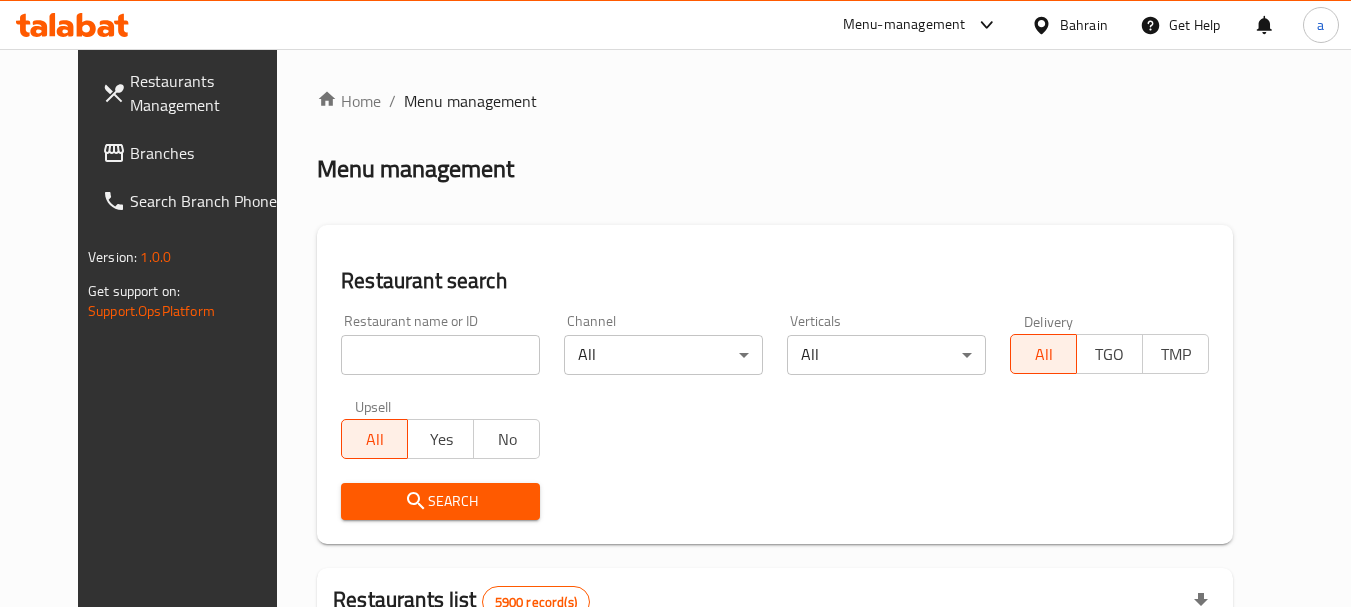 click at bounding box center [675, 303] 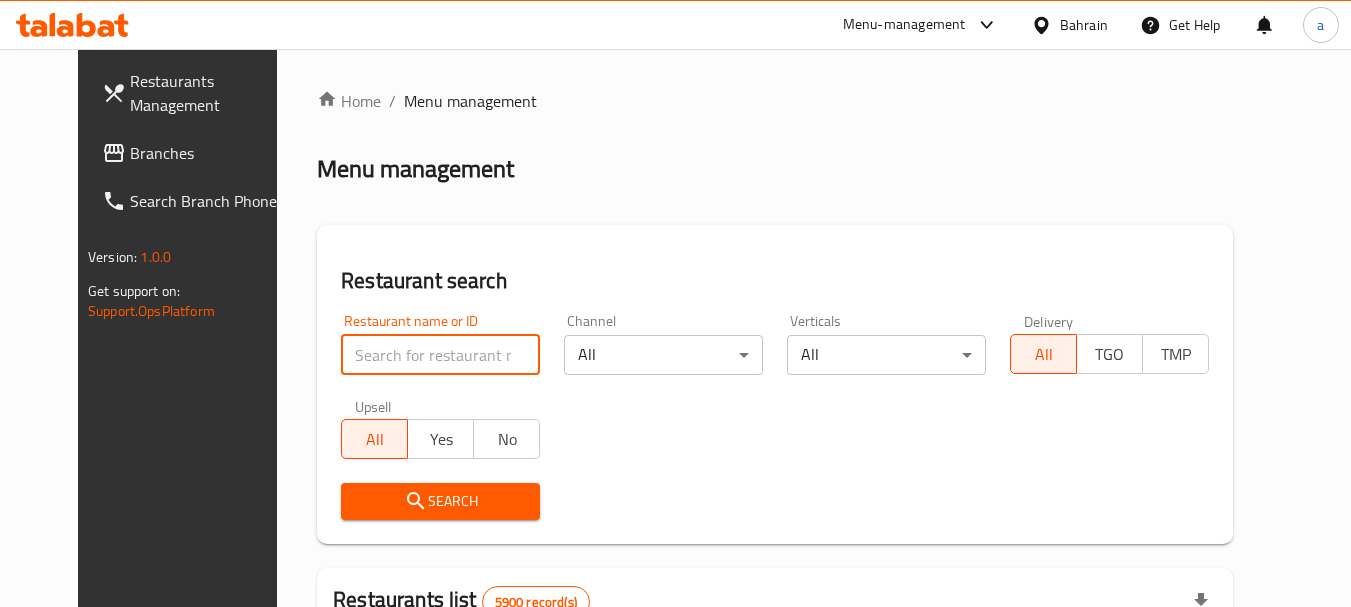 click at bounding box center (440, 355) 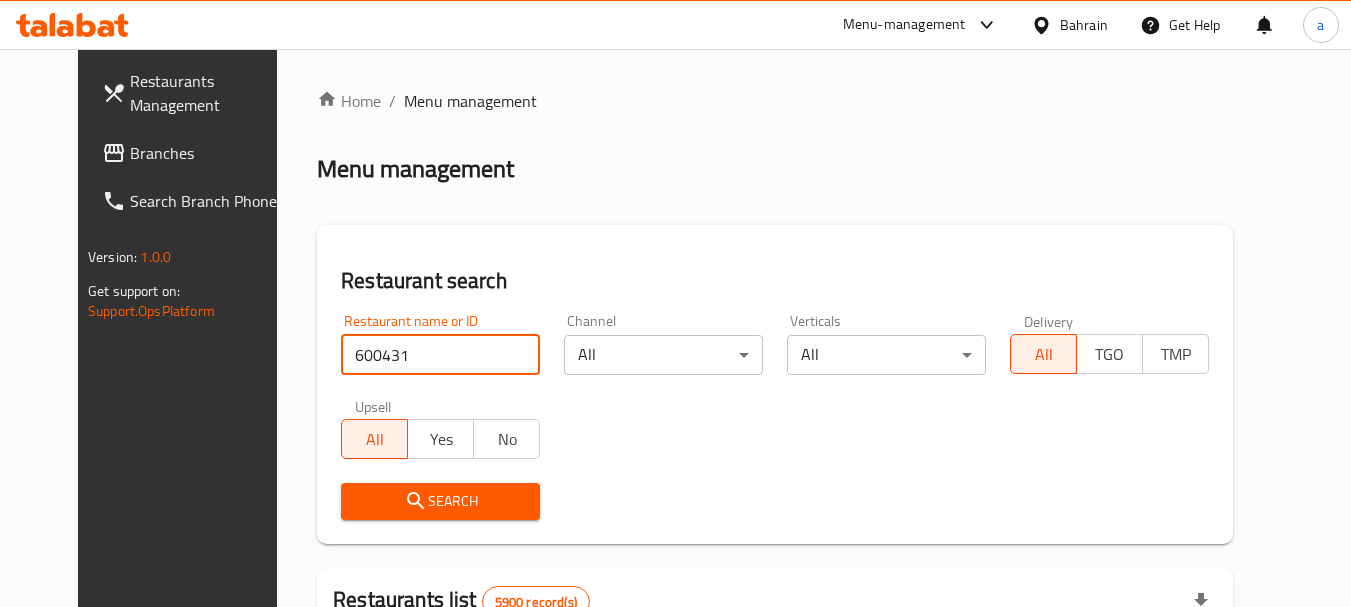 type on "600431" 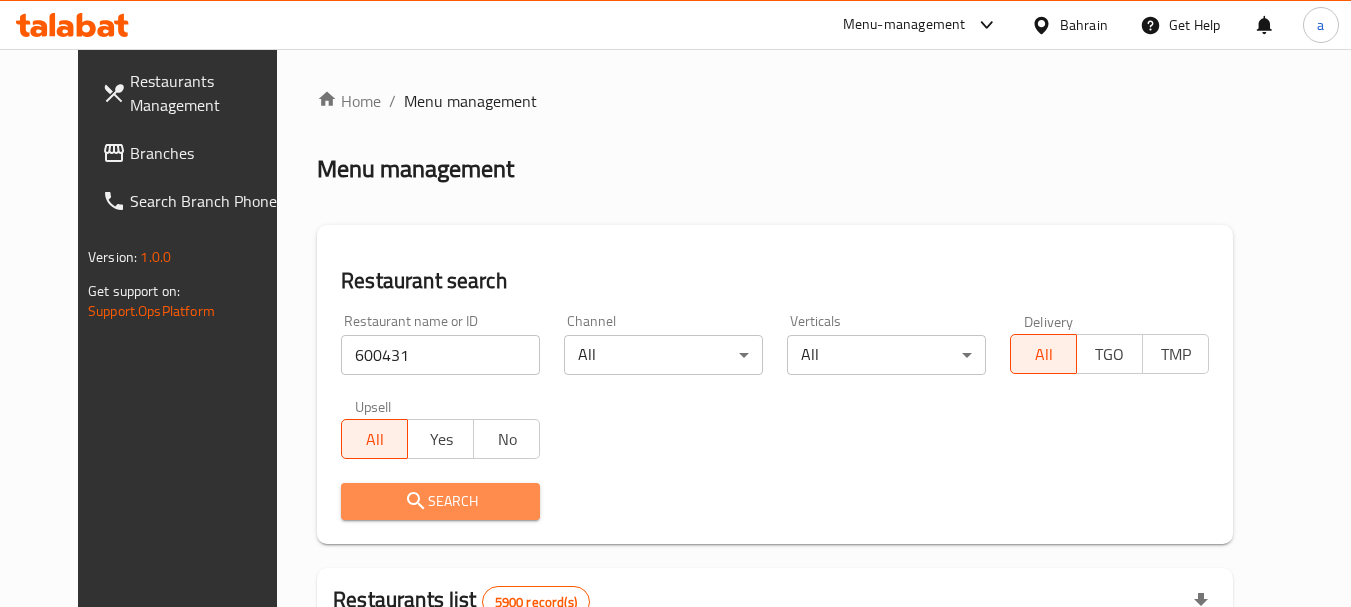 click on "Search" at bounding box center (440, 501) 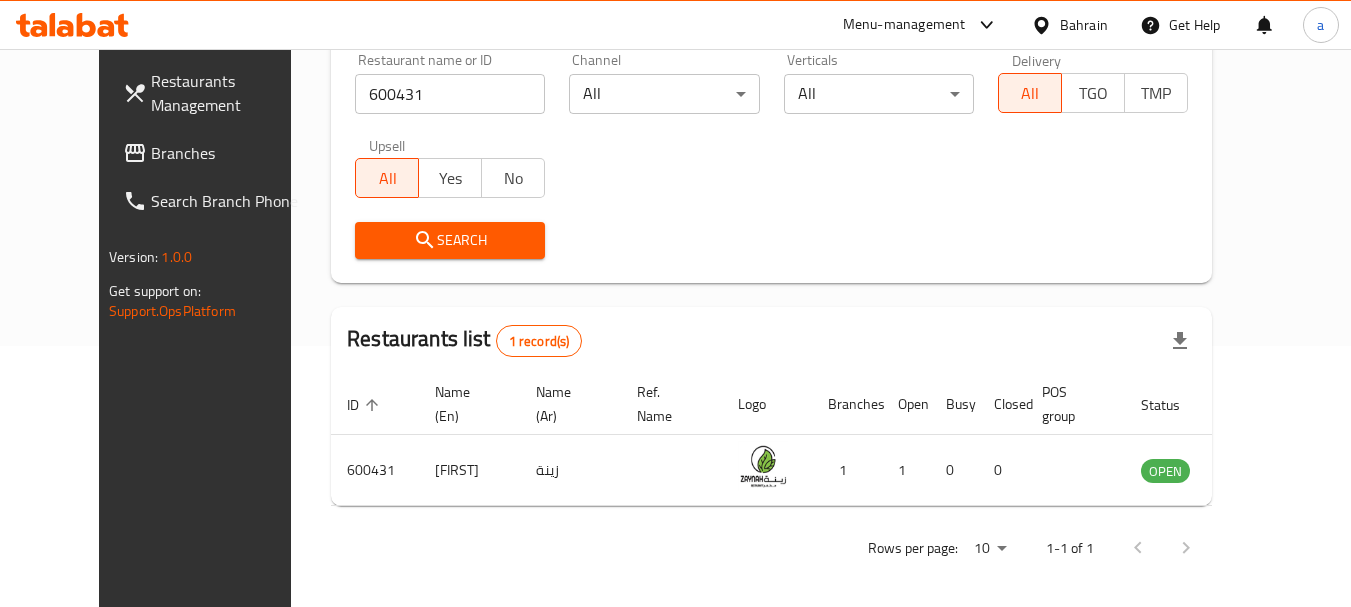 scroll, scrollTop: 268, scrollLeft: 0, axis: vertical 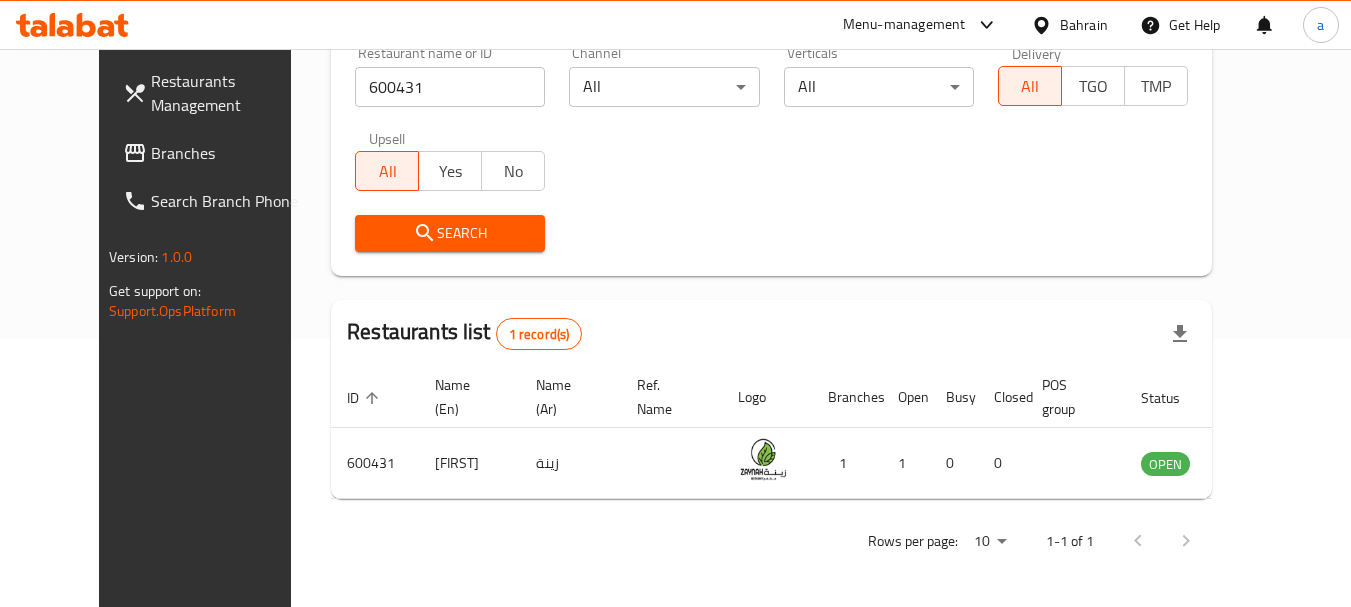 click on "Bahrain" at bounding box center (1084, 25) 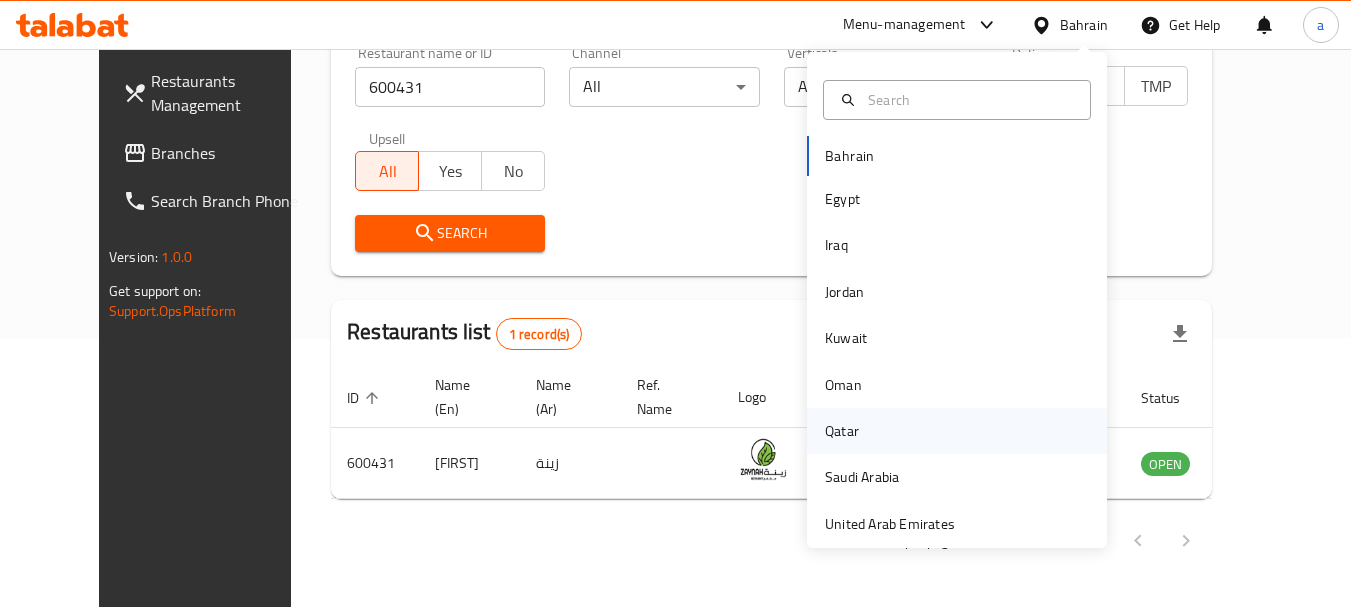 click on "Qatar" at bounding box center [842, 431] 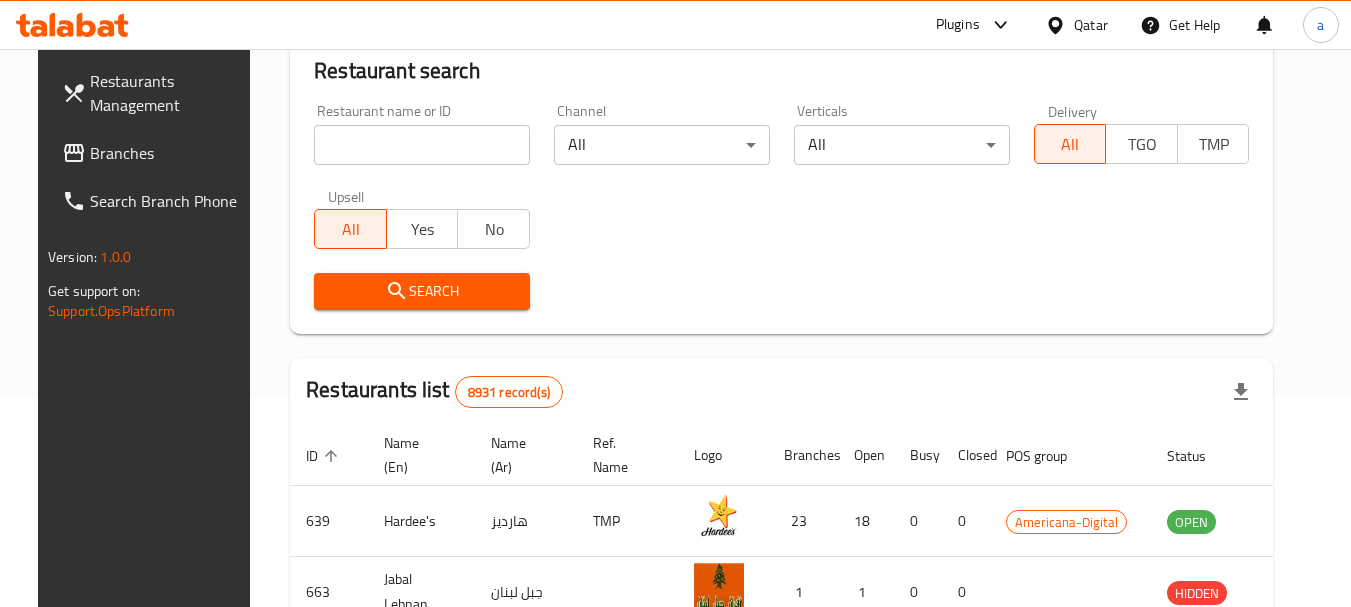 scroll, scrollTop: 268, scrollLeft: 0, axis: vertical 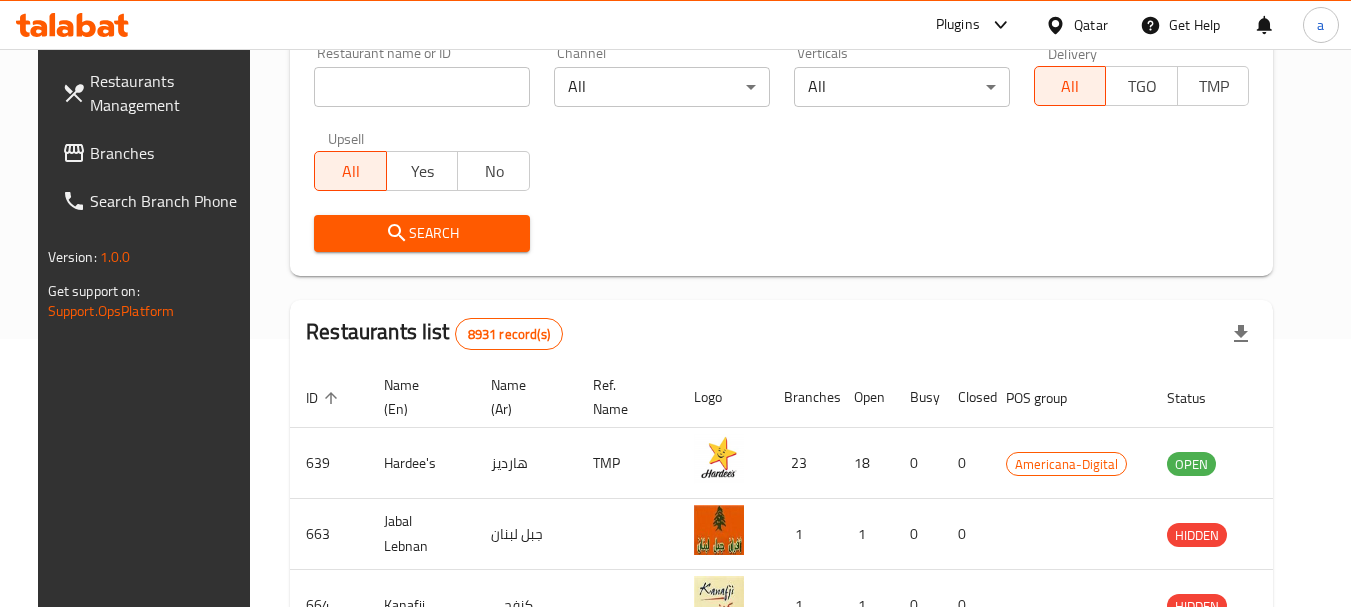 click on "Branches" at bounding box center [169, 153] 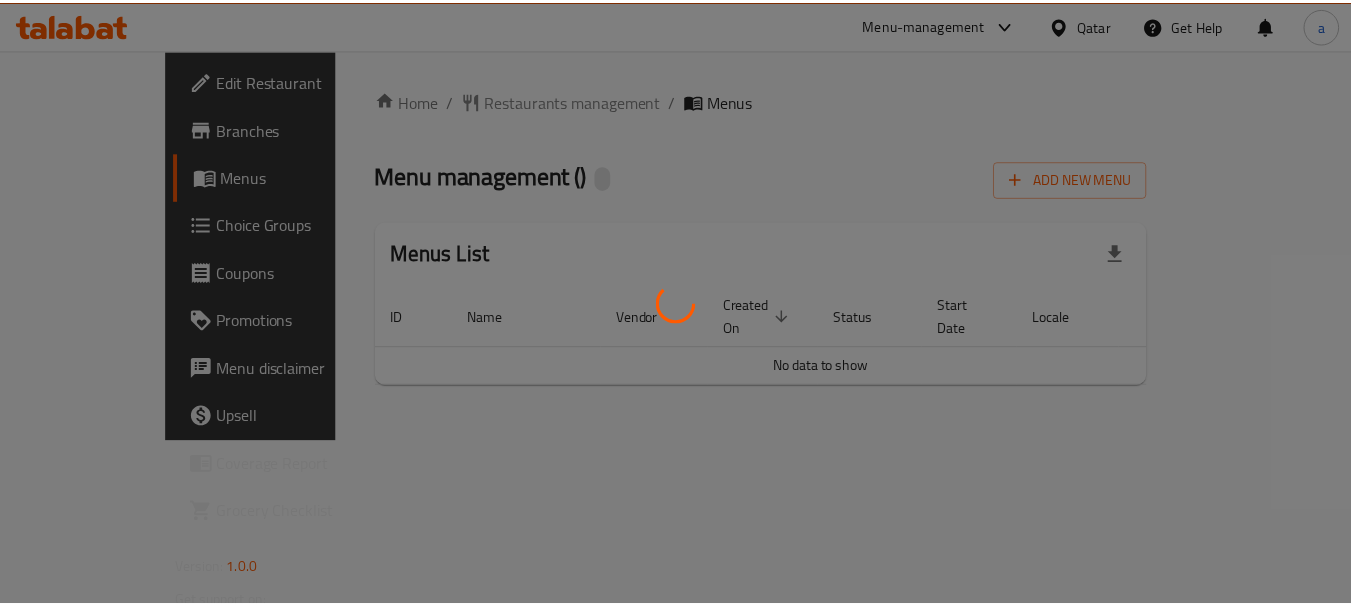 scroll, scrollTop: 0, scrollLeft: 0, axis: both 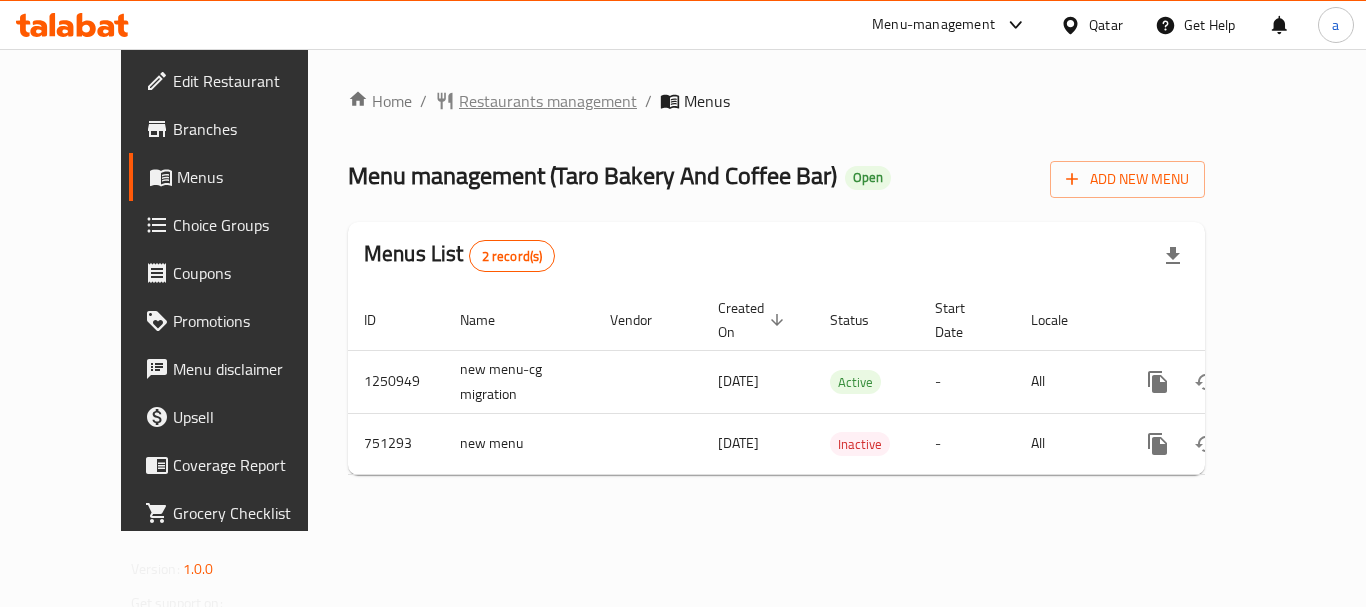 click on "Restaurants management" at bounding box center [548, 101] 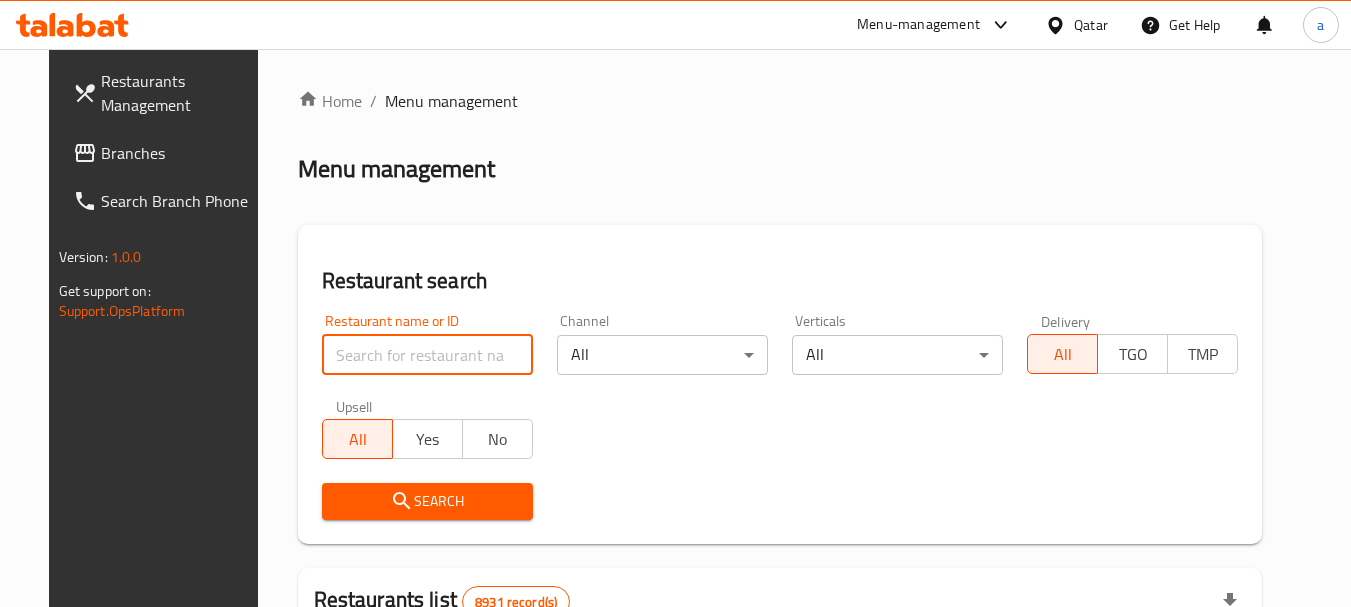 drag, startPoint x: 379, startPoint y: 354, endPoint x: 379, endPoint y: 366, distance: 12 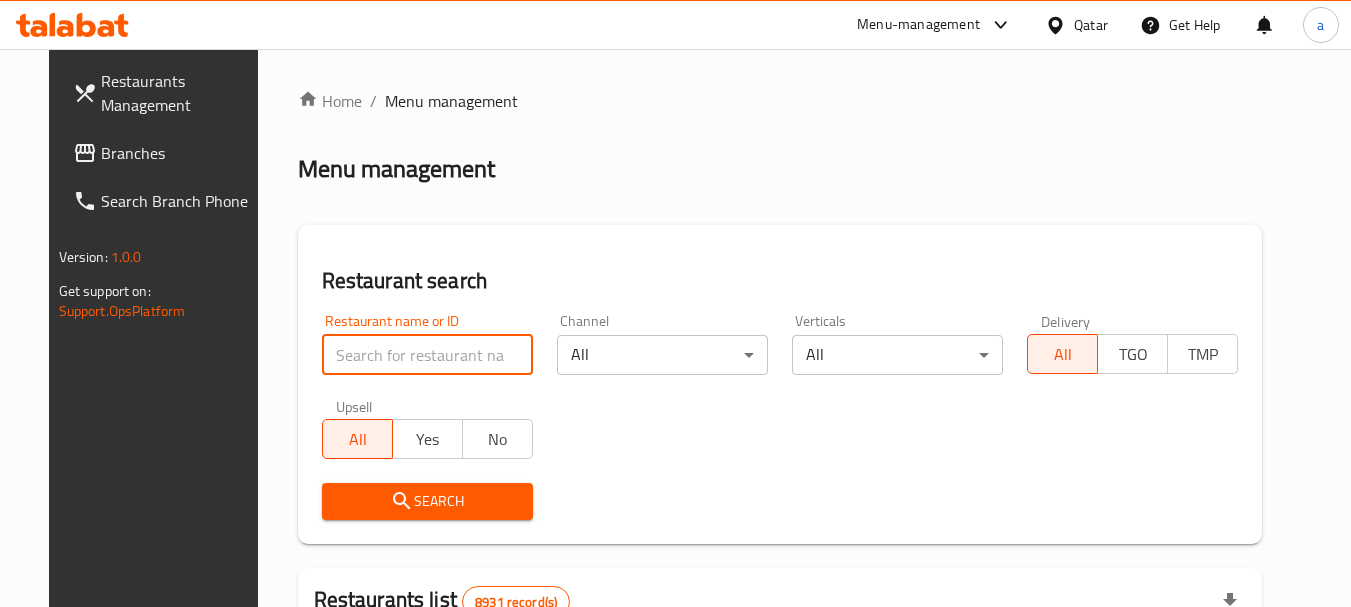 click at bounding box center (427, 355) 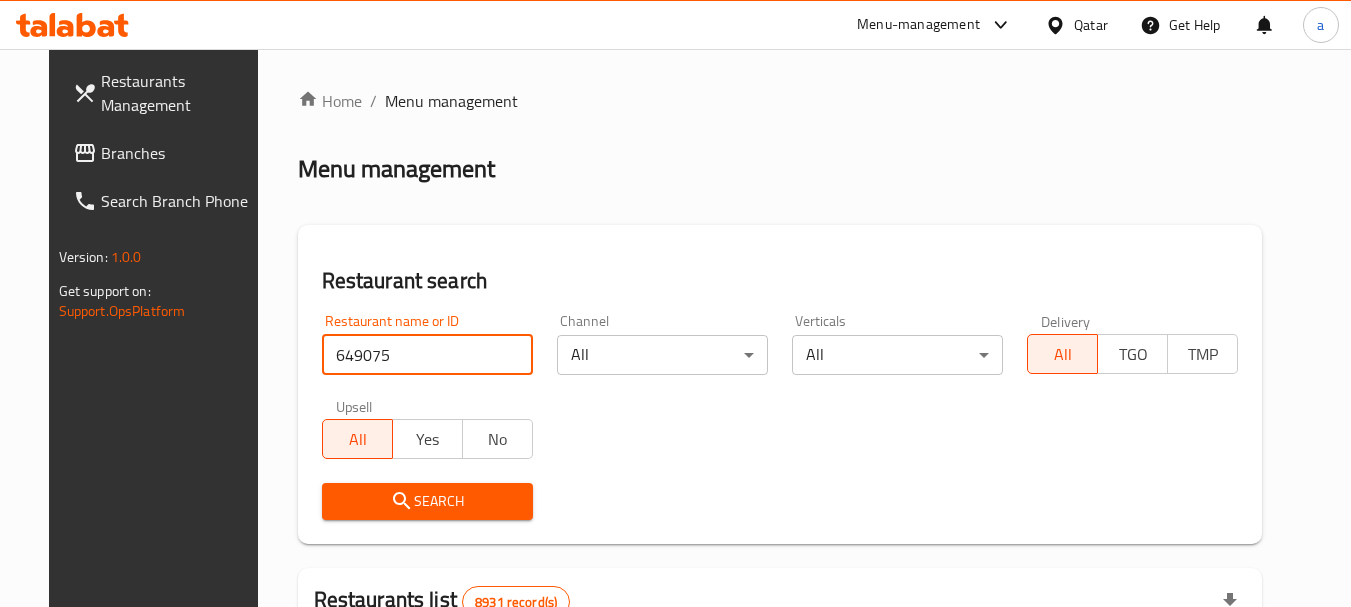 type on "649075" 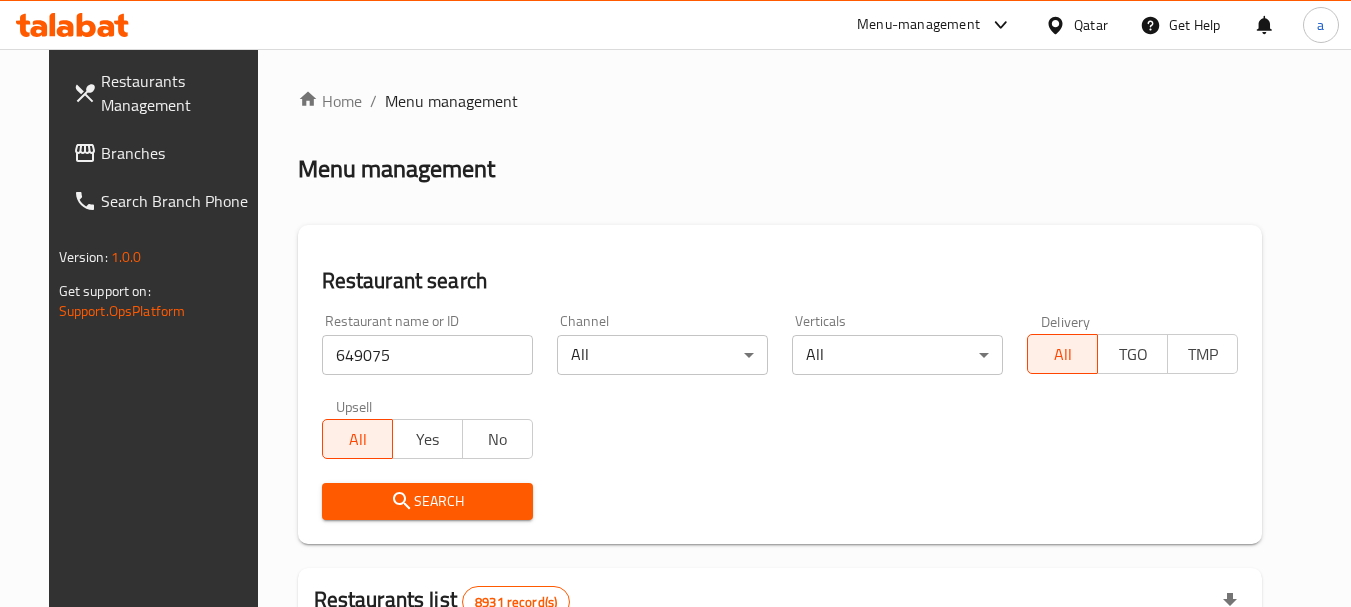 click on "Search" at bounding box center [427, 501] 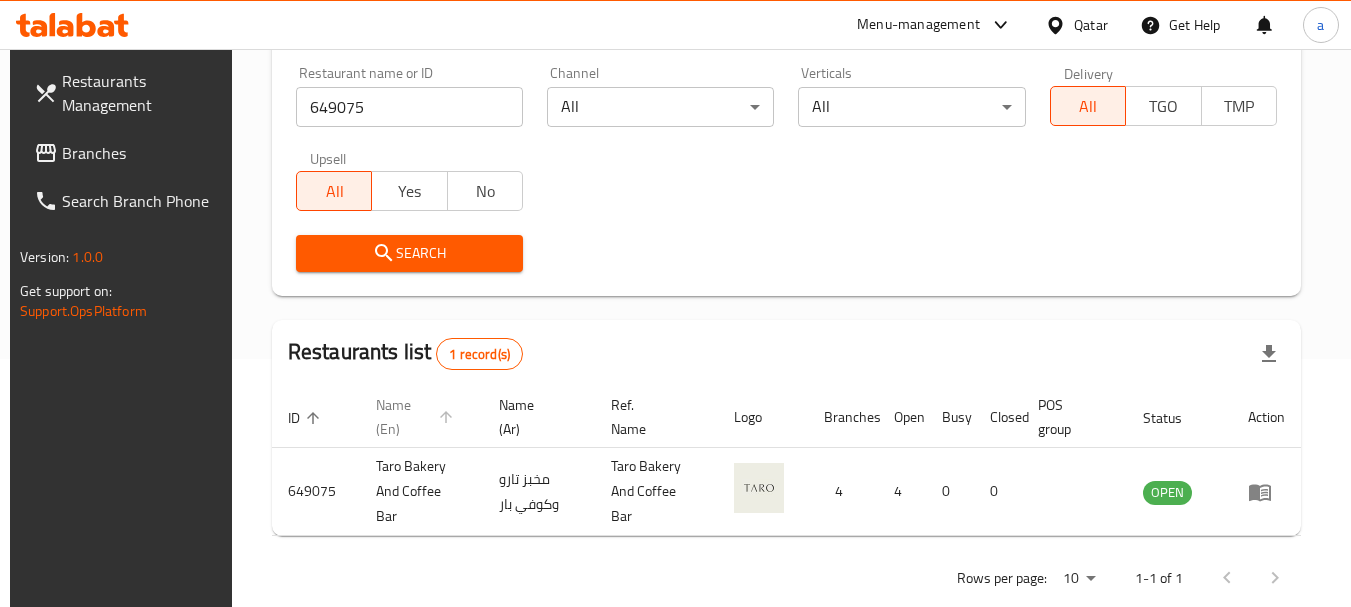 scroll, scrollTop: 268, scrollLeft: 0, axis: vertical 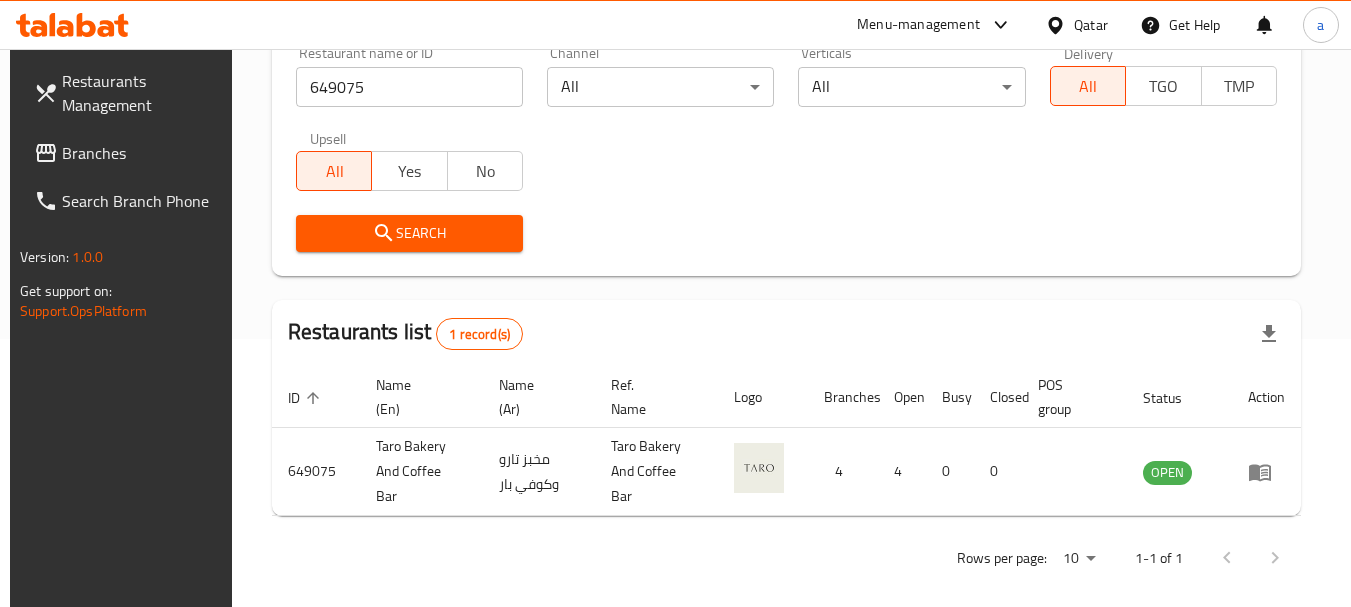 click at bounding box center (1059, 25) 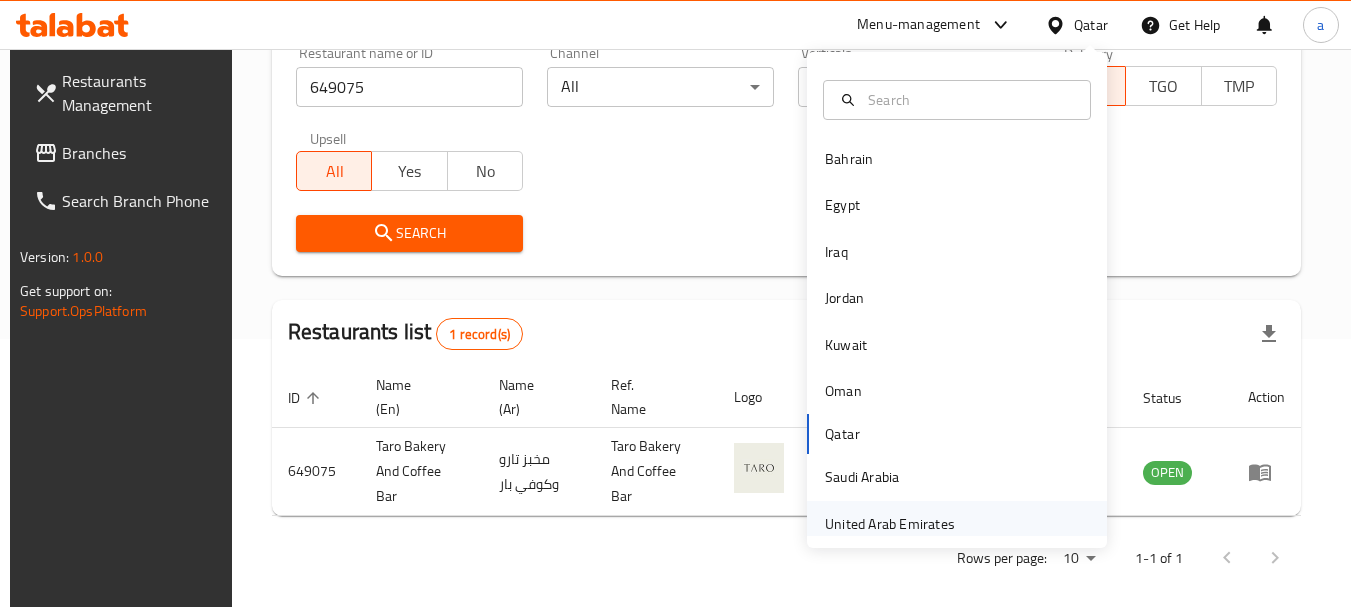 click on "United Arab Emirates" at bounding box center [890, 524] 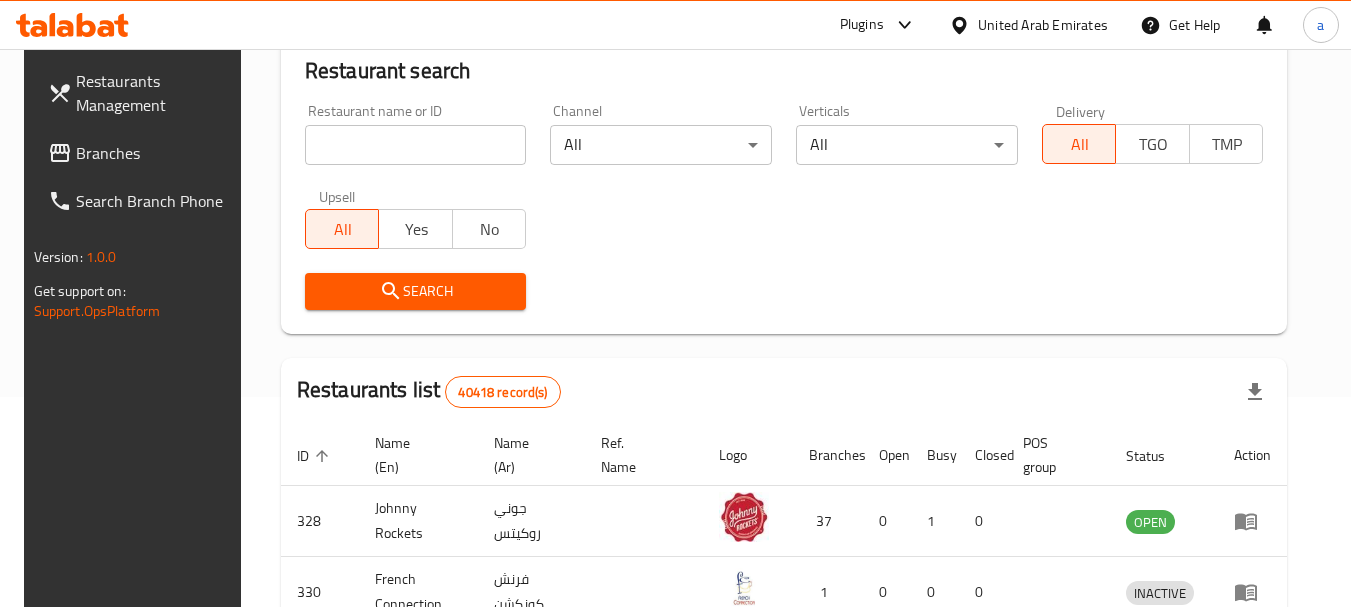 scroll, scrollTop: 268, scrollLeft: 0, axis: vertical 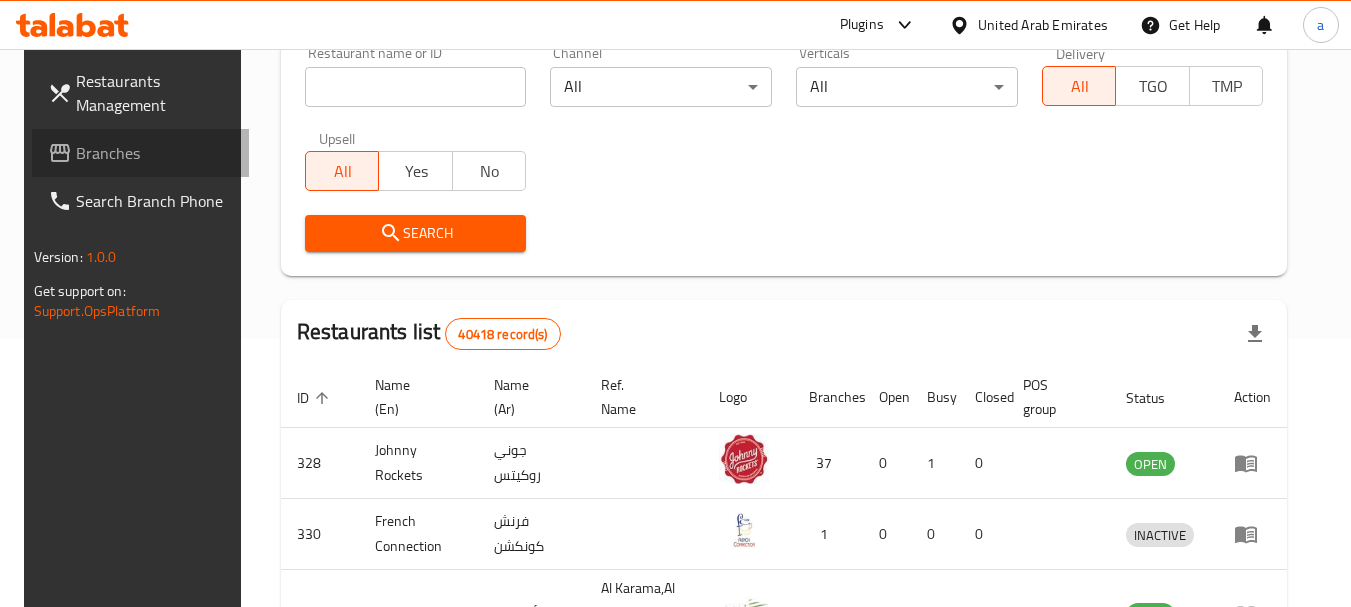 click on "Branches" at bounding box center [155, 153] 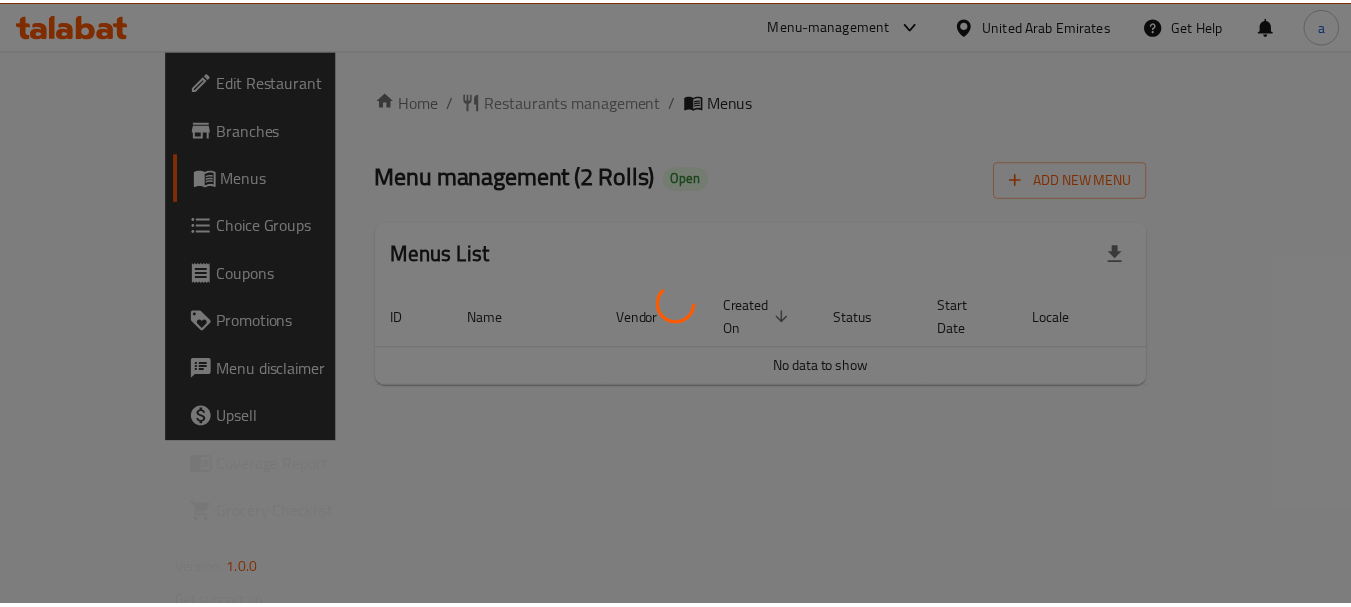 scroll, scrollTop: 0, scrollLeft: 0, axis: both 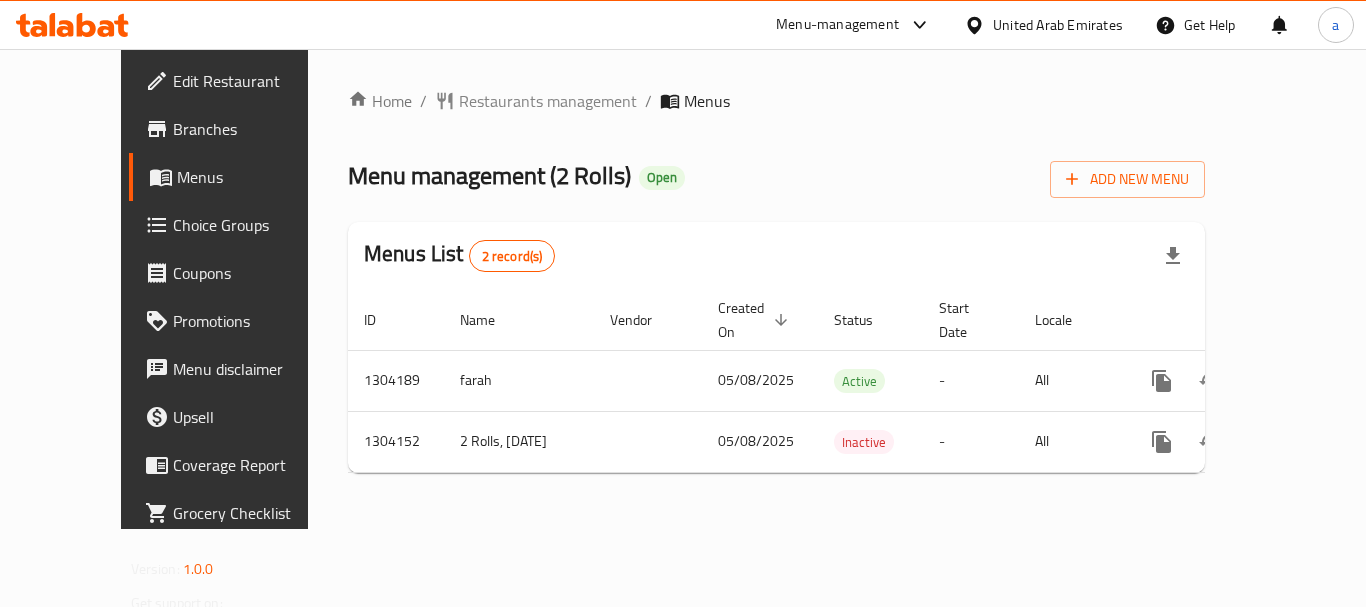 click on "Restaurants management" at bounding box center [548, 101] 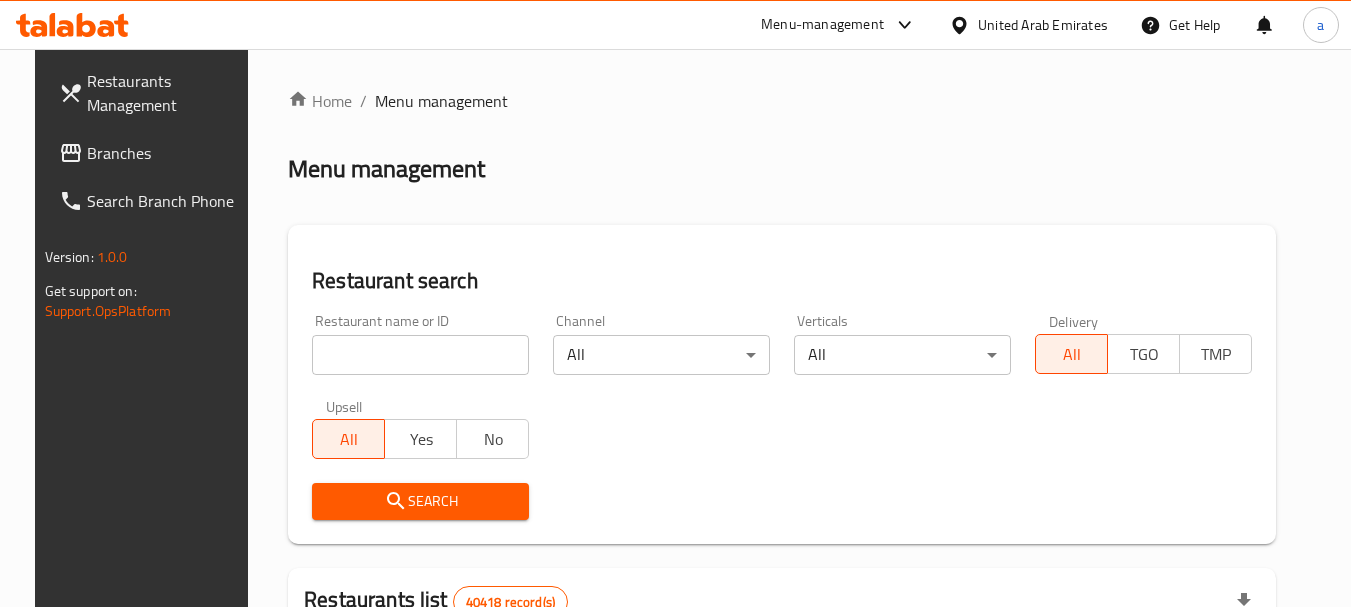click at bounding box center (420, 355) 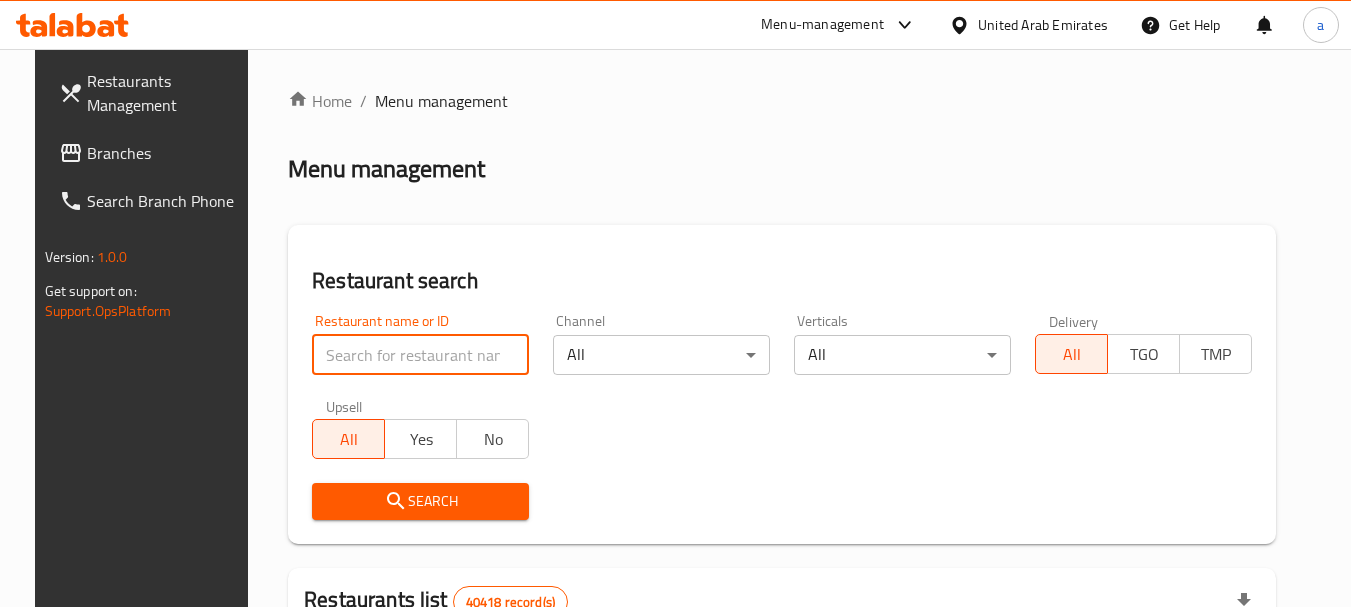 paste on "703103" 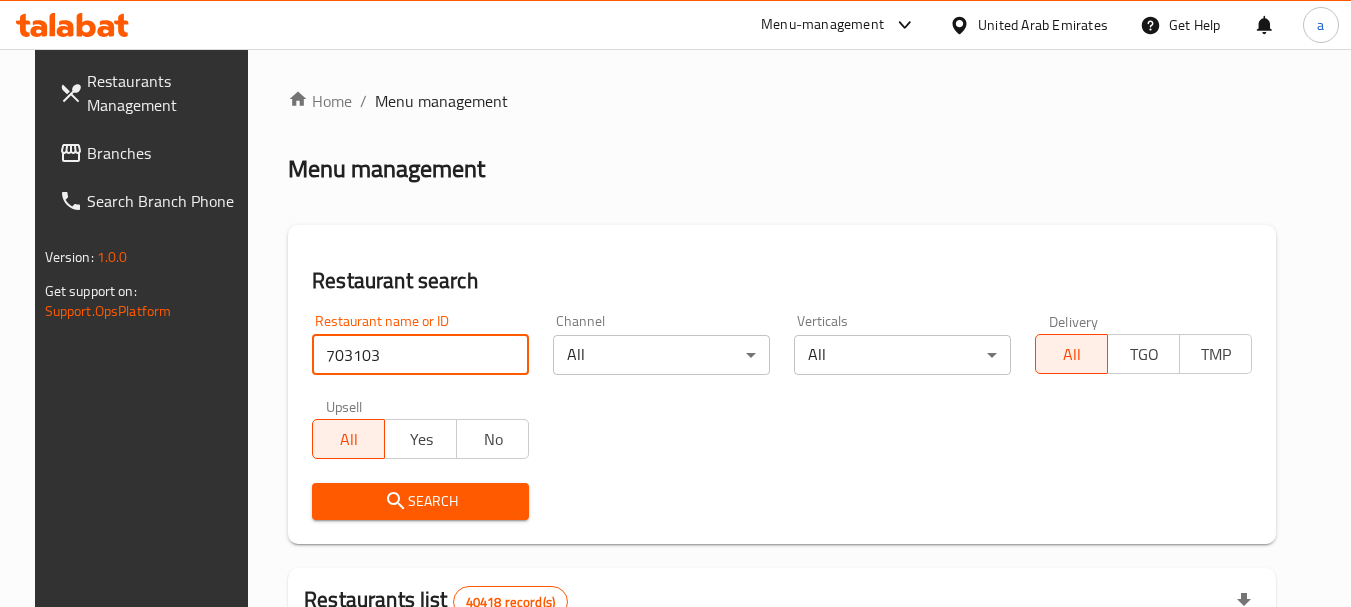 type on "703103" 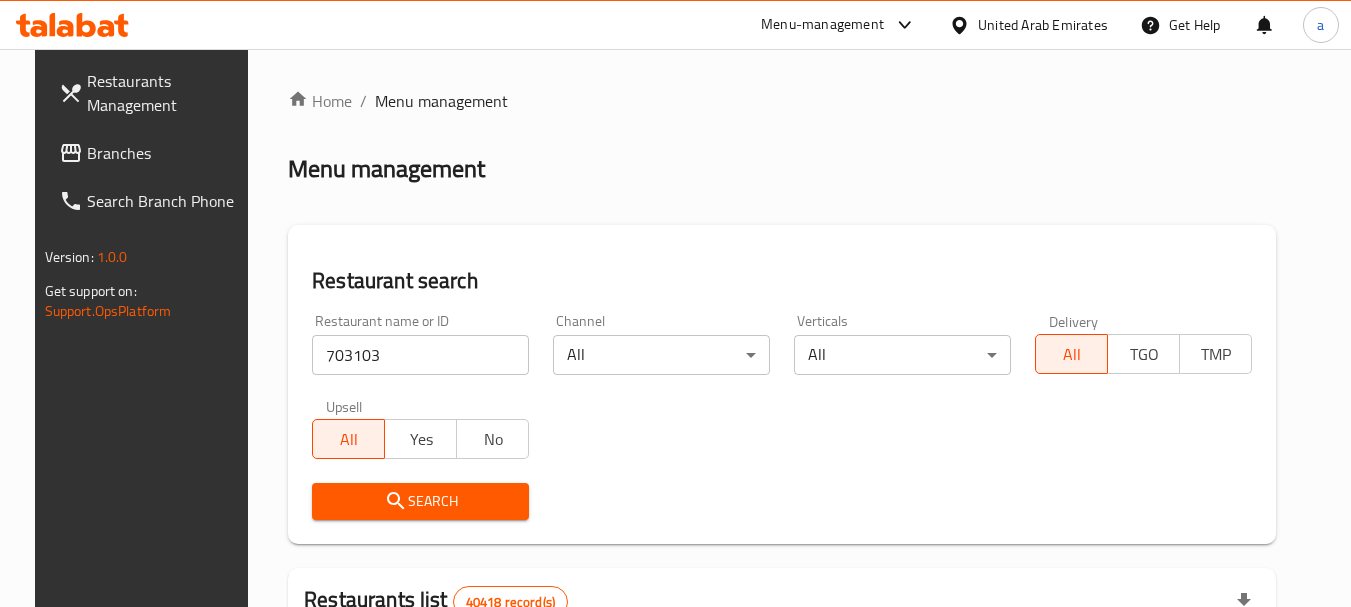 click on "Search" at bounding box center (420, 501) 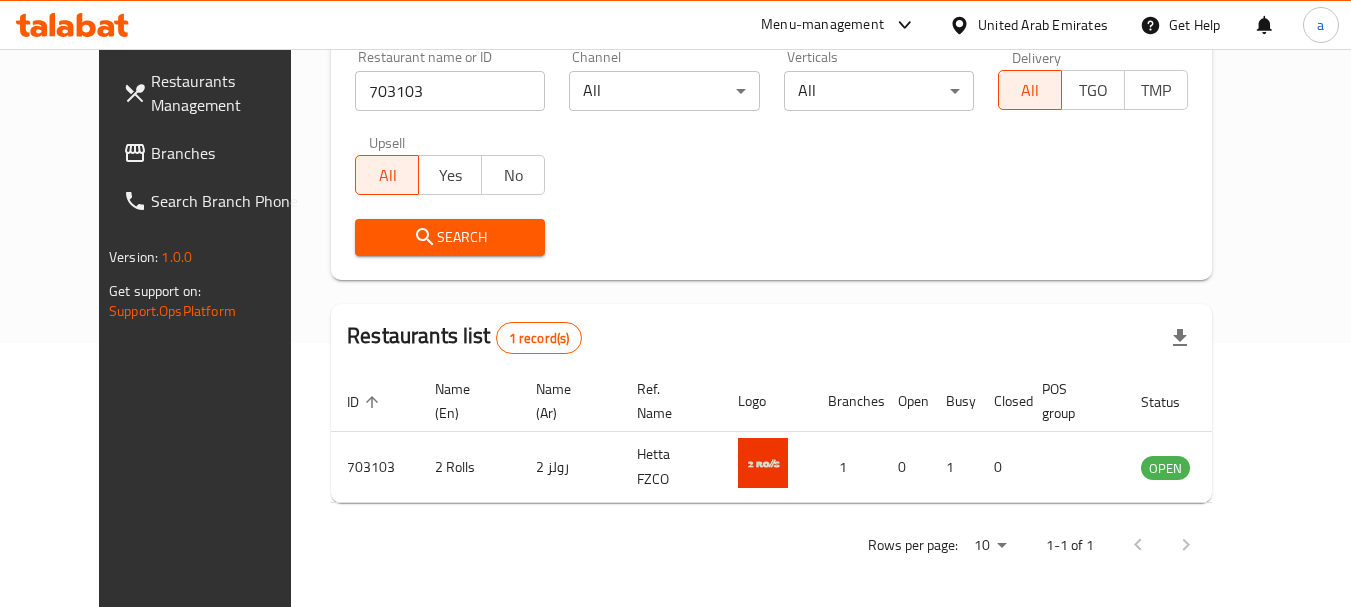 scroll, scrollTop: 268, scrollLeft: 0, axis: vertical 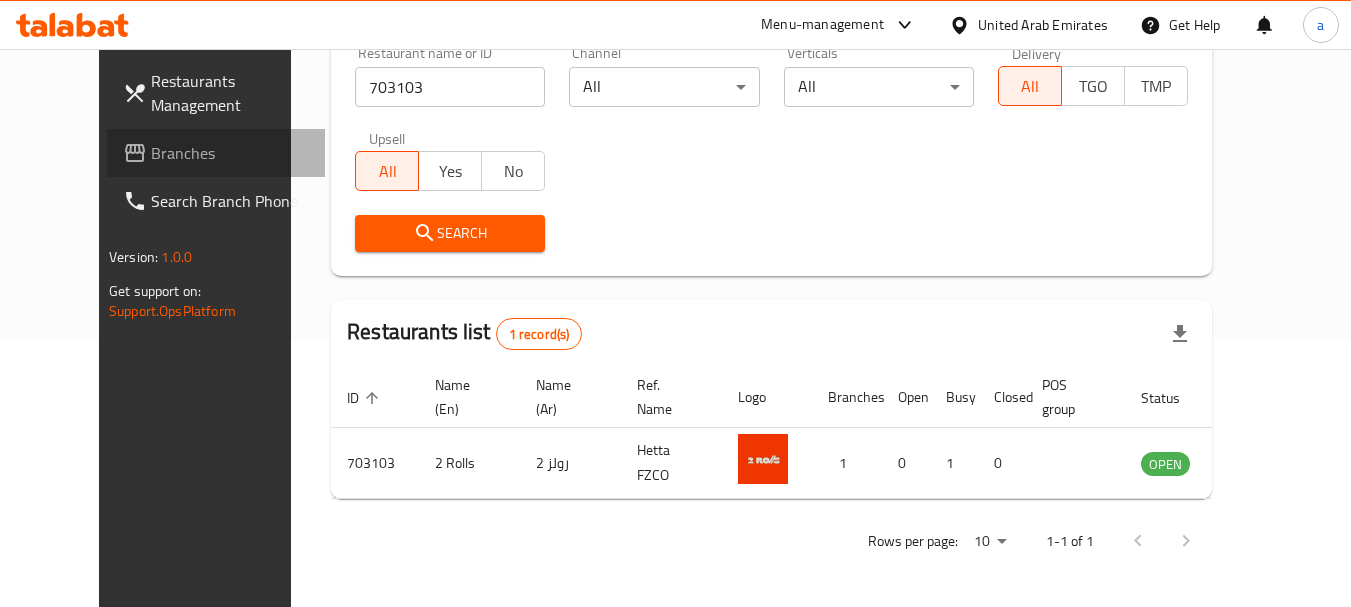 click on "Branches" at bounding box center [230, 153] 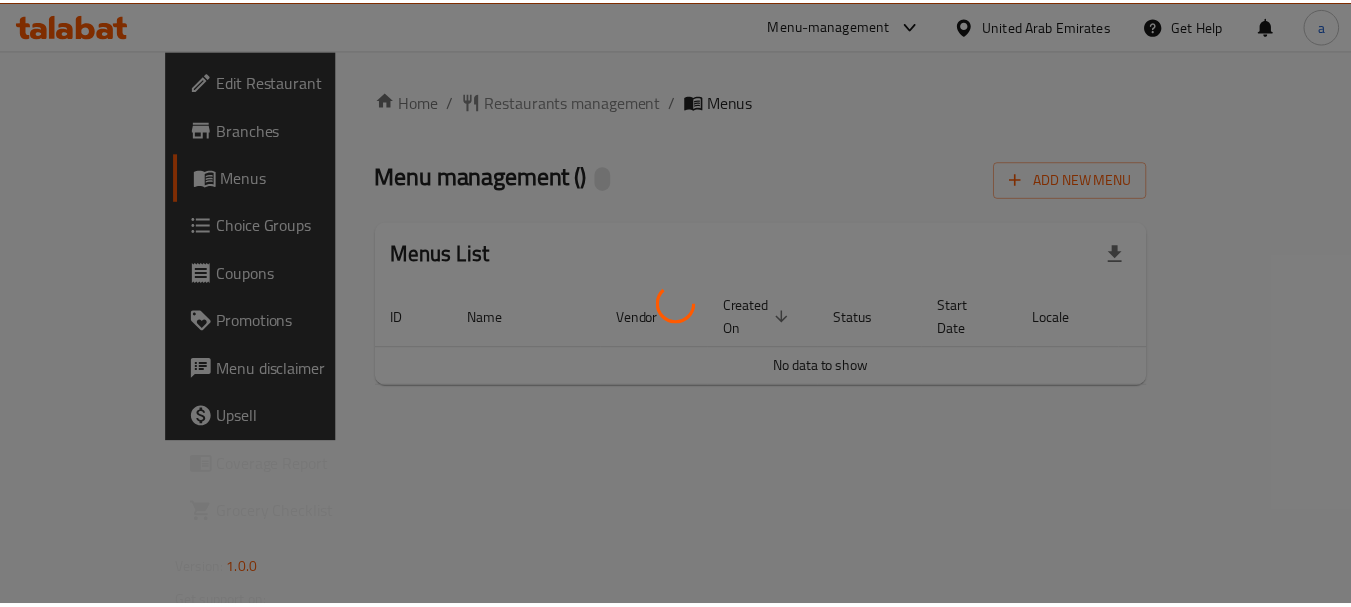 scroll, scrollTop: 0, scrollLeft: 0, axis: both 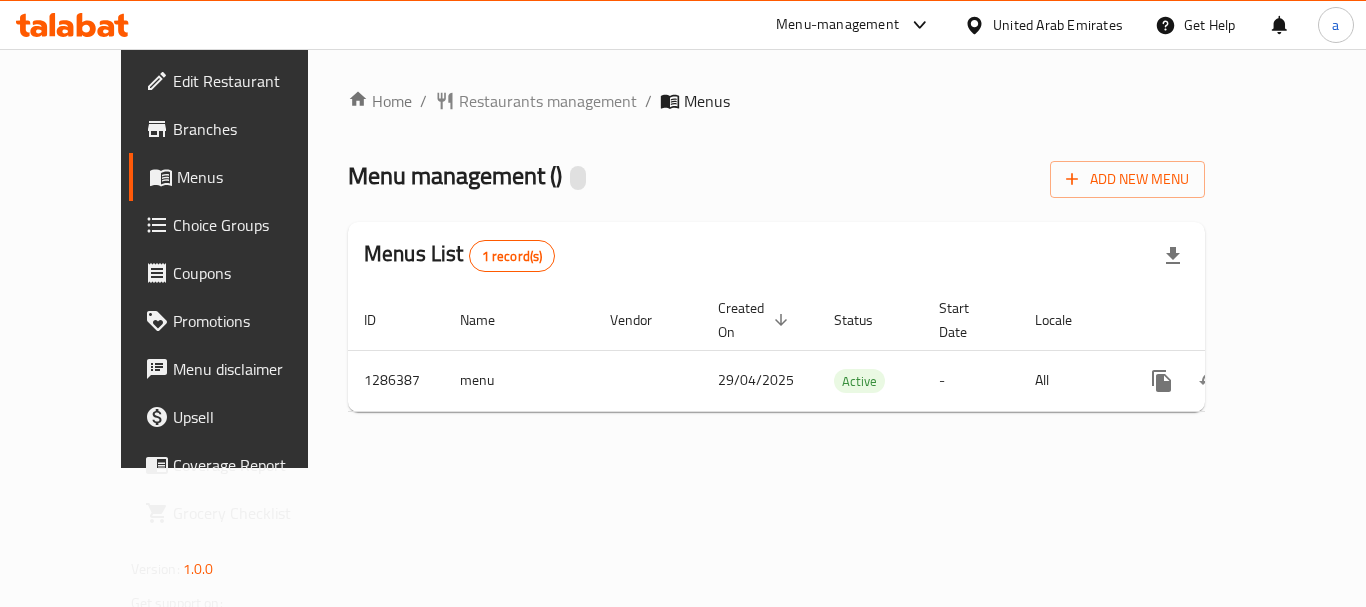 click on "Home / Restaurants management / Menus Menu management ( )  Add New Menu Menus List   1 record(s) ID Name Vendor Created On sorted descending Status Start Date Locale Actions 1286387 menu 29/04/2025 Active - All" at bounding box center [776, 258] 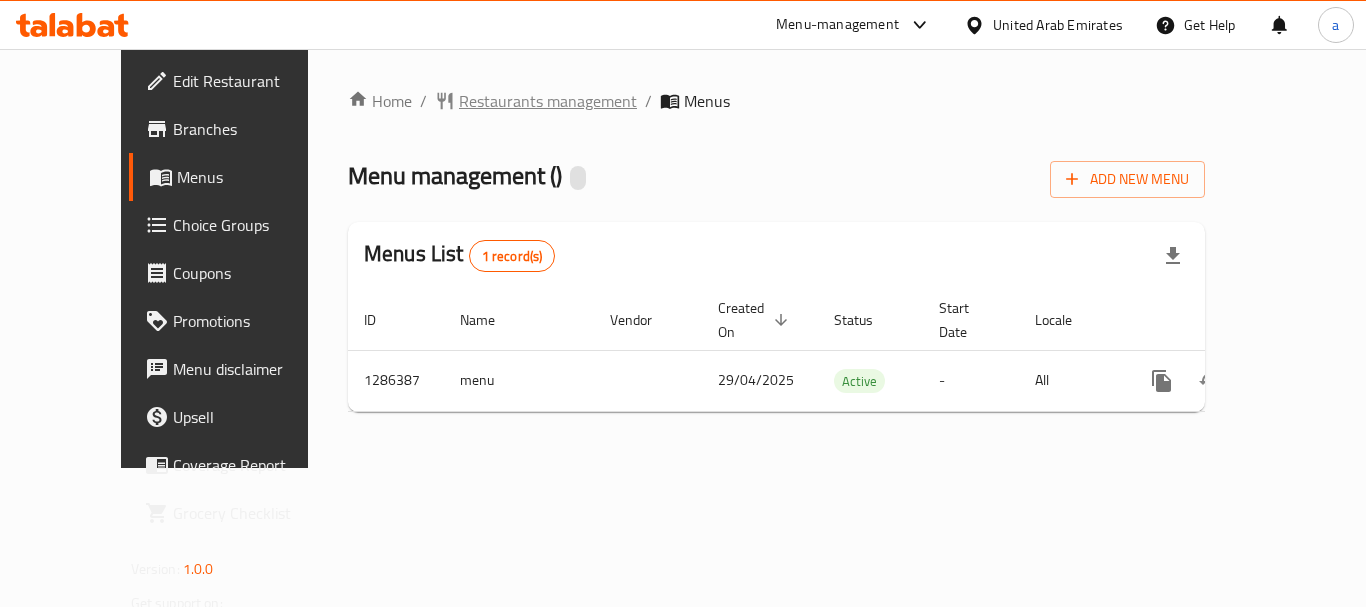 click on "Restaurants management" at bounding box center (548, 101) 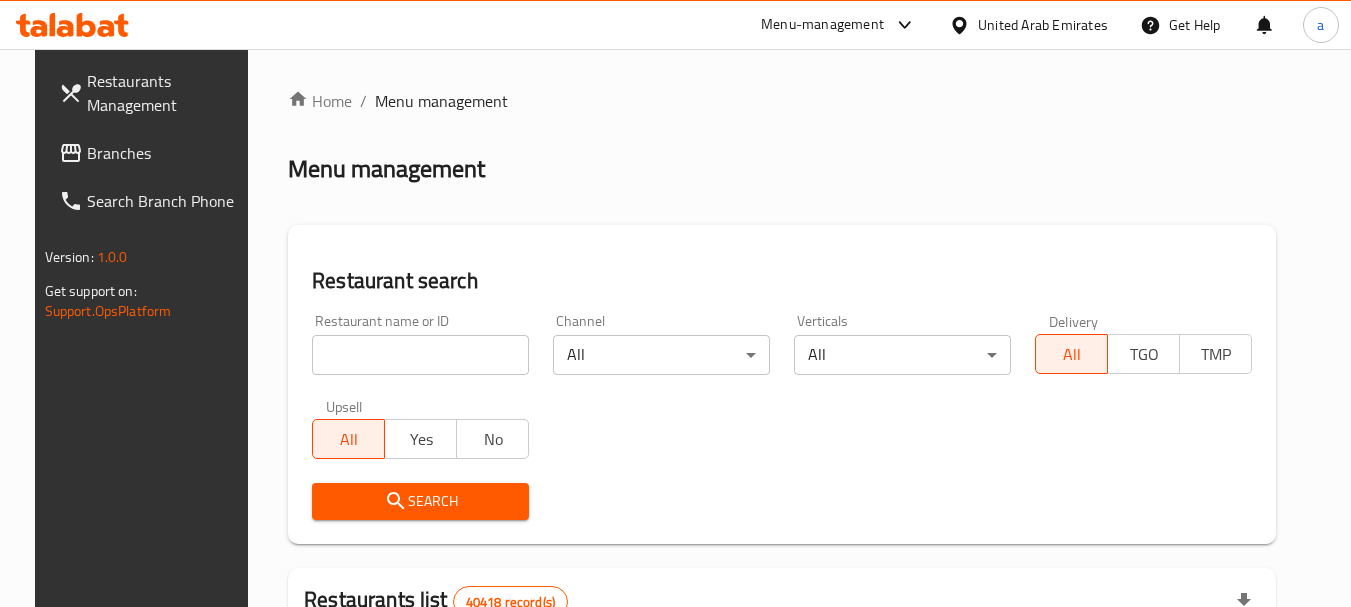drag, startPoint x: 431, startPoint y: 365, endPoint x: 432, endPoint y: 391, distance: 26.019224 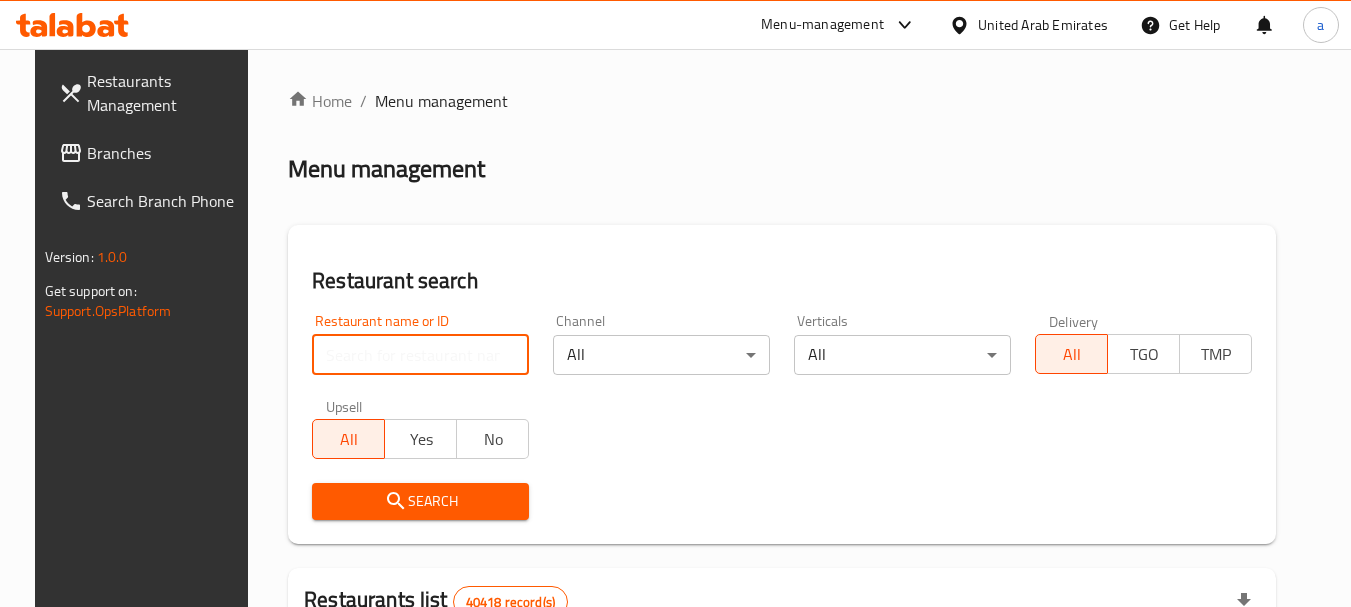 paste on "696244" 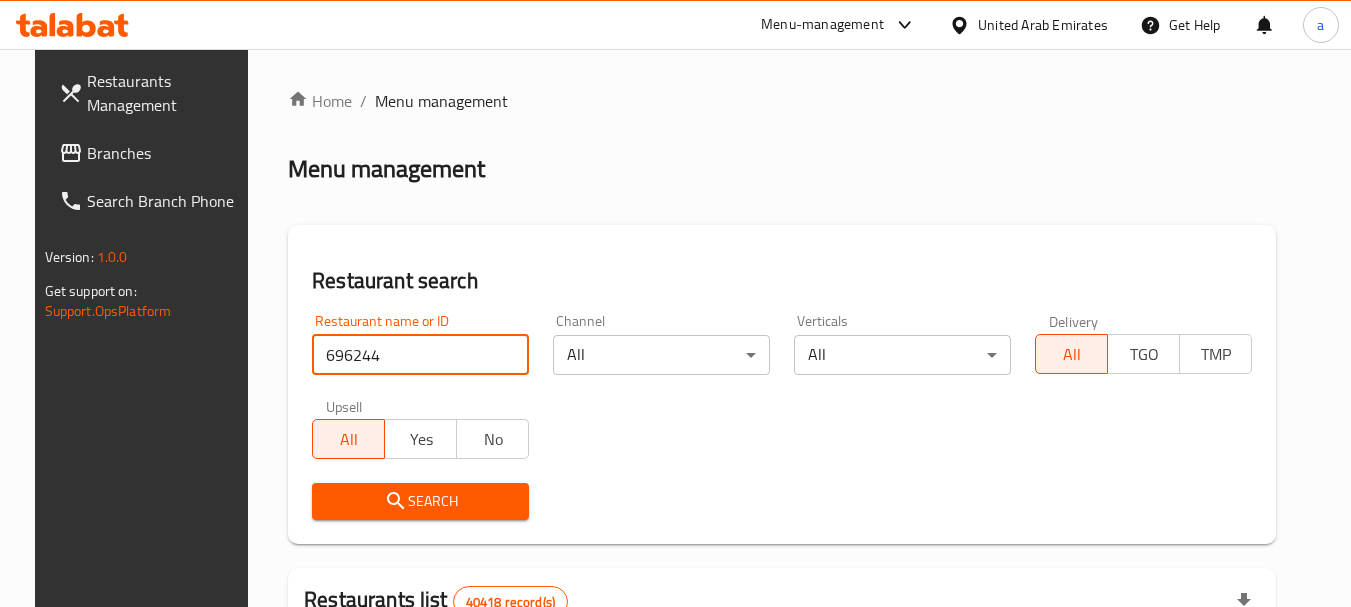 type on "696244" 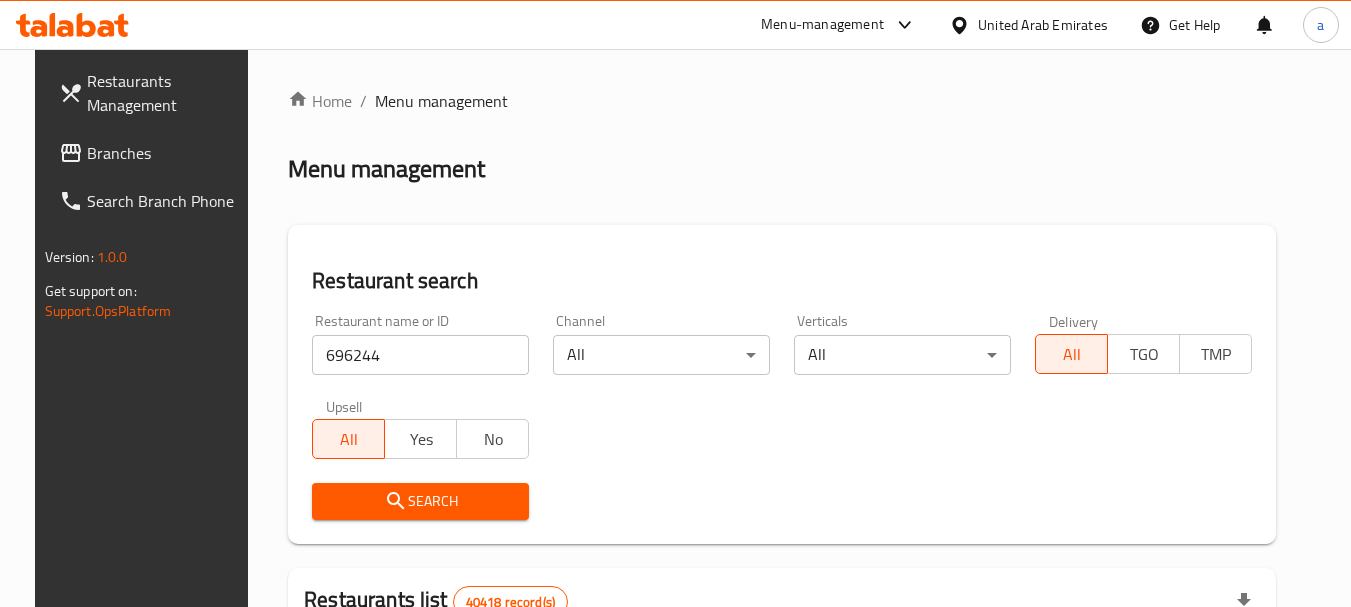click on "Search" at bounding box center (420, 501) 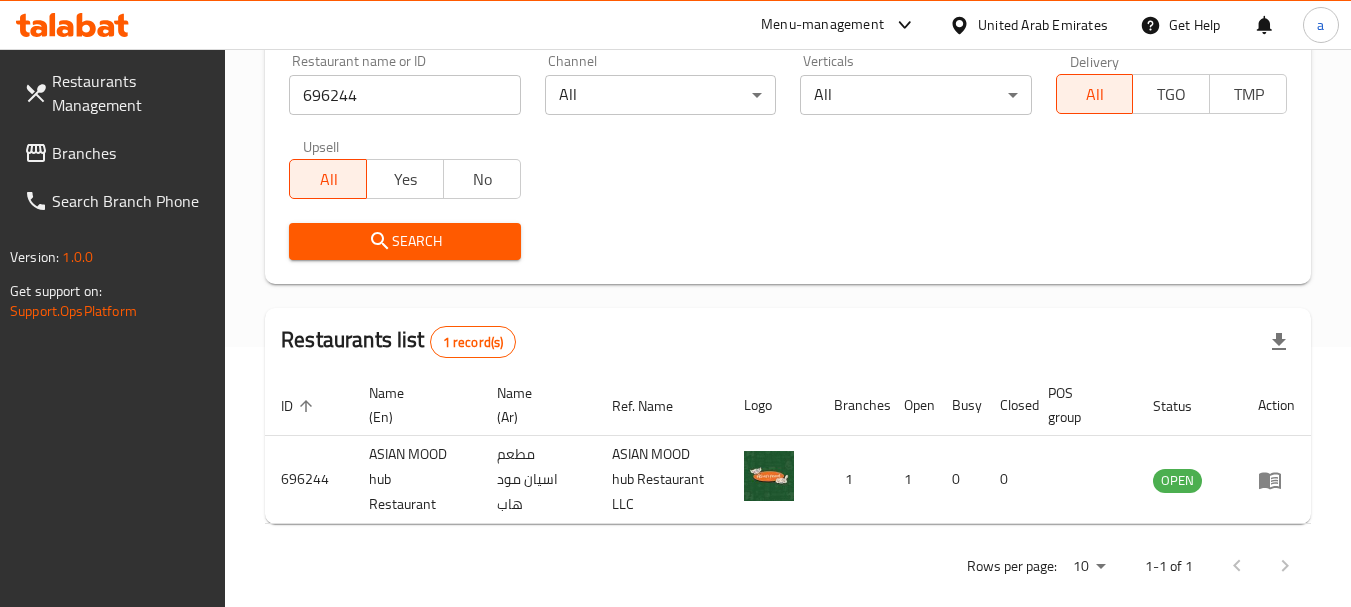 scroll, scrollTop: 285, scrollLeft: 0, axis: vertical 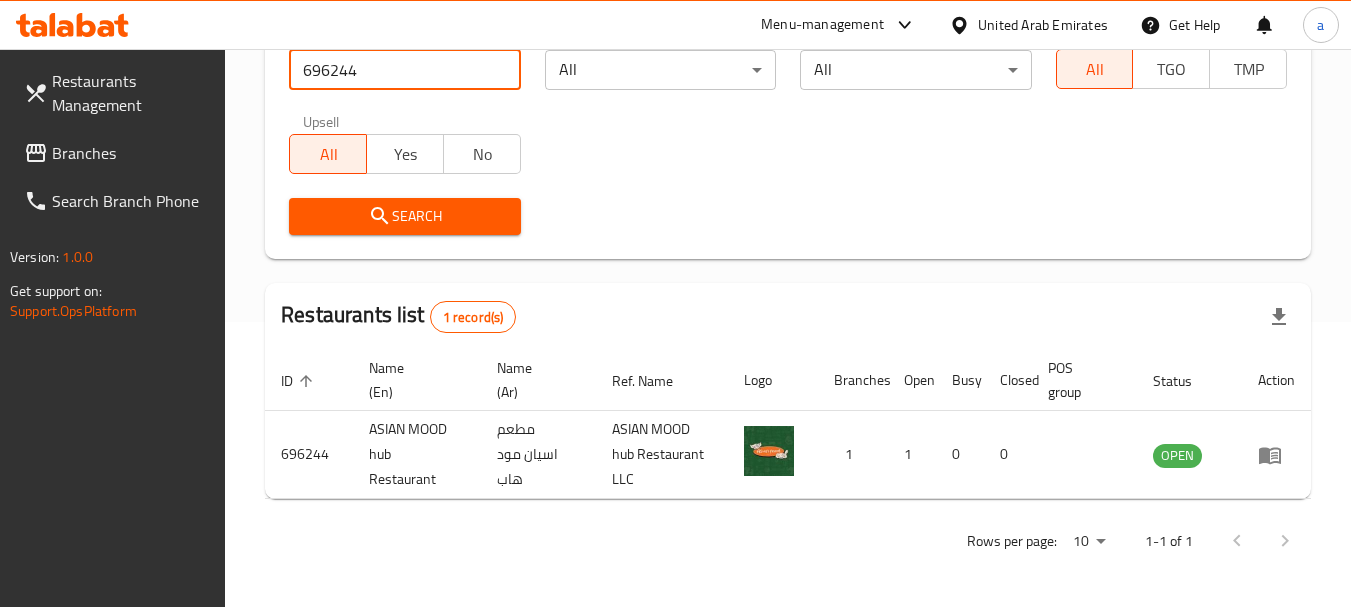 drag, startPoint x: 480, startPoint y: 68, endPoint x: 178, endPoint y: 61, distance: 302.08112 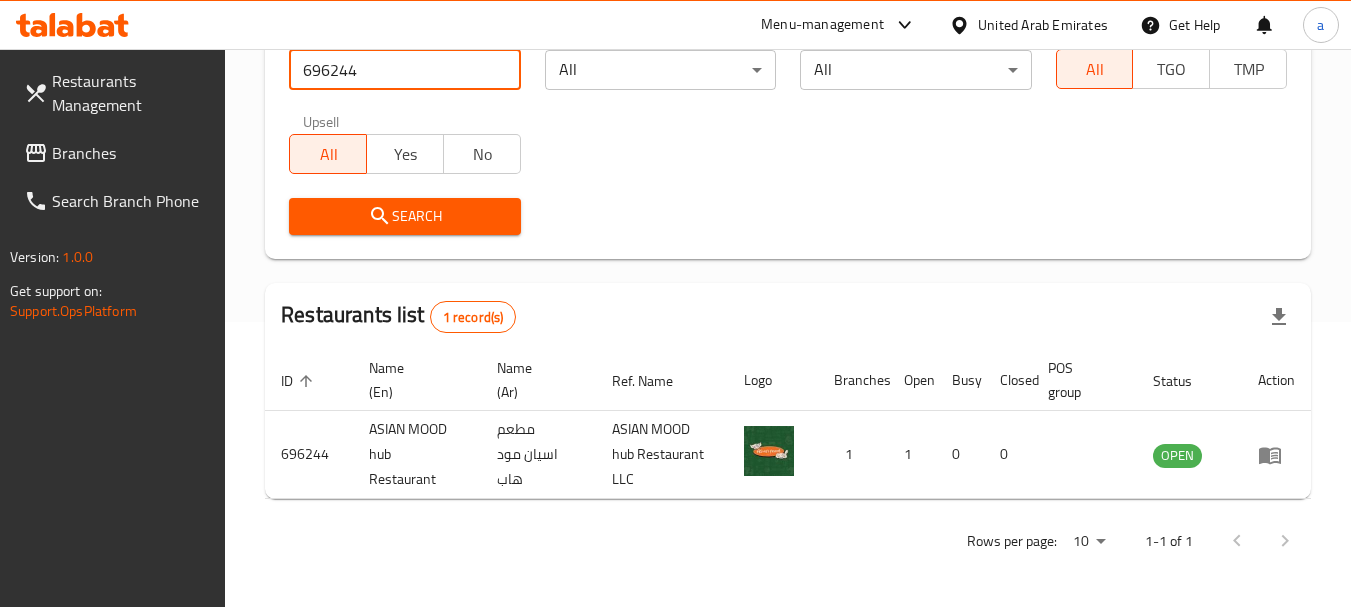 click on "United Arab Emirates" at bounding box center (1043, 25) 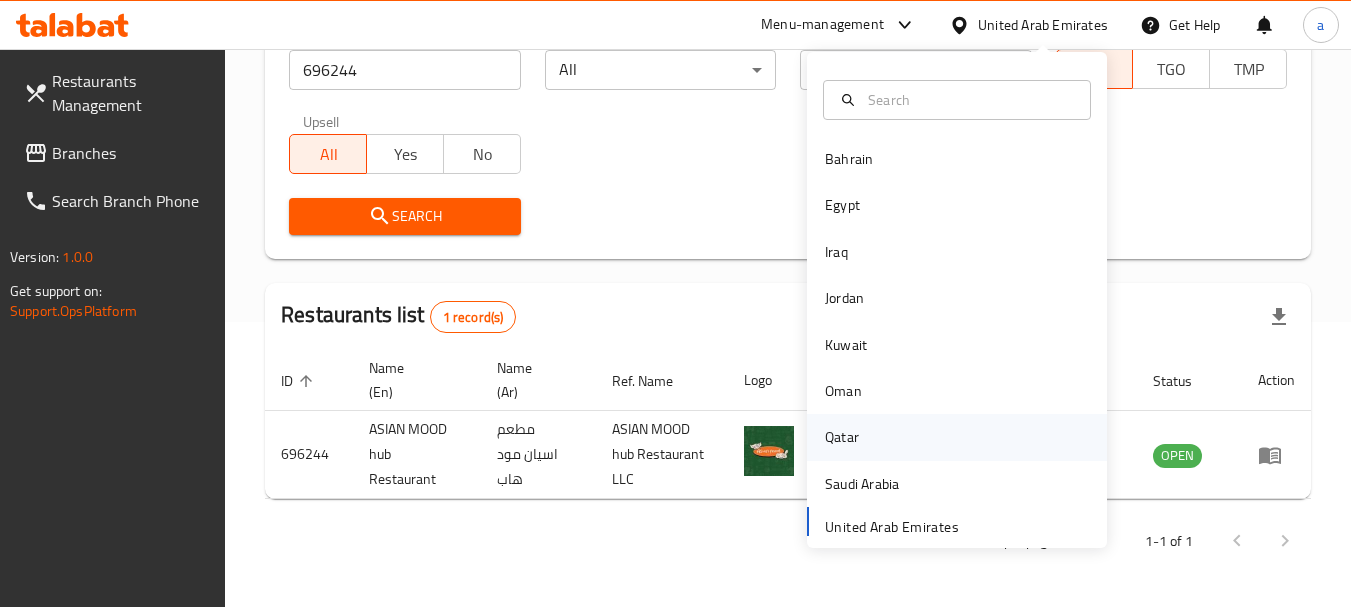 click on "Qatar" at bounding box center [842, 437] 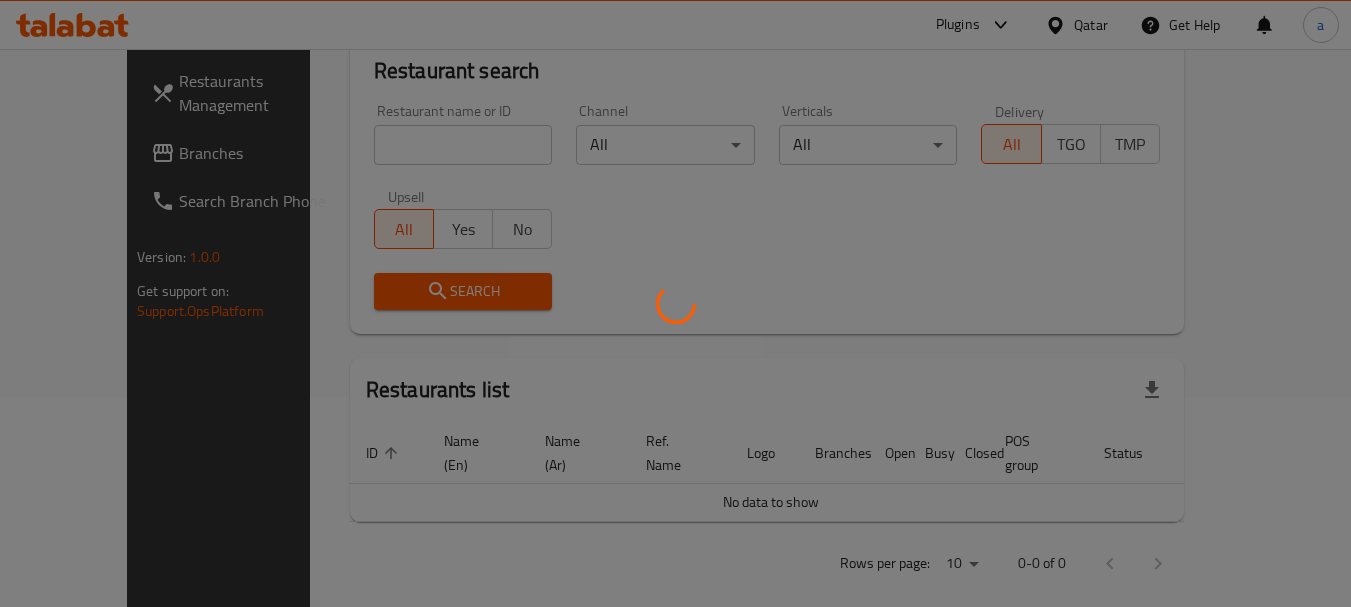 scroll, scrollTop: 285, scrollLeft: 0, axis: vertical 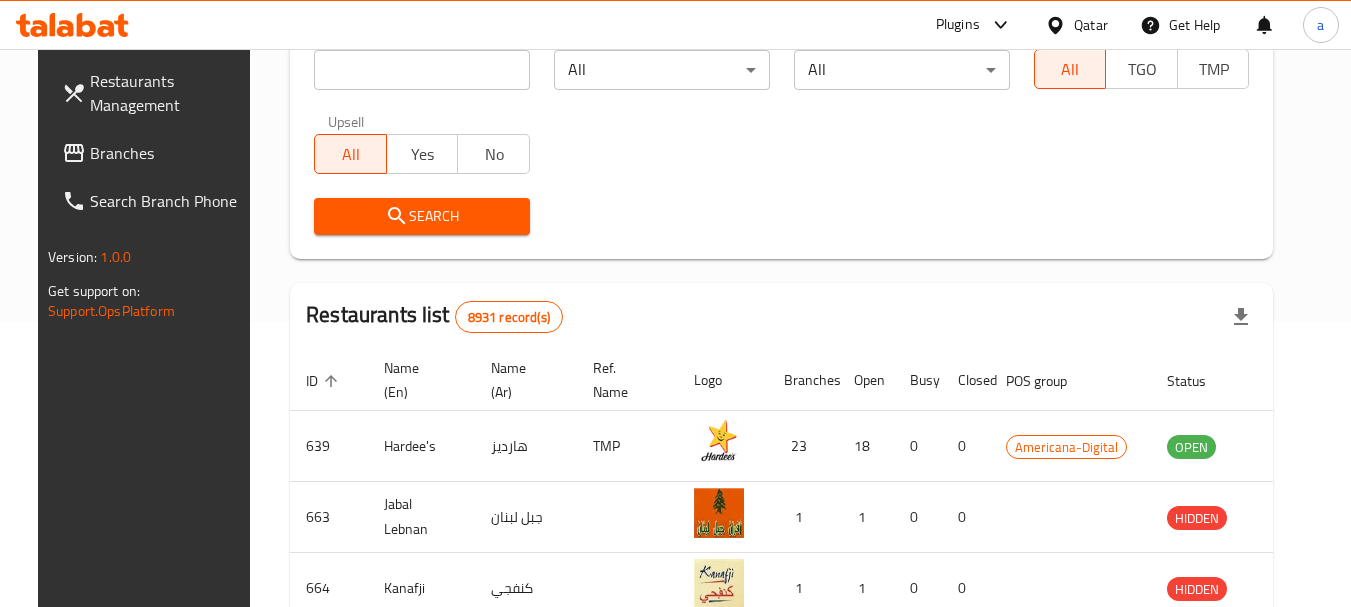 click on "Plugins" at bounding box center (958, 25) 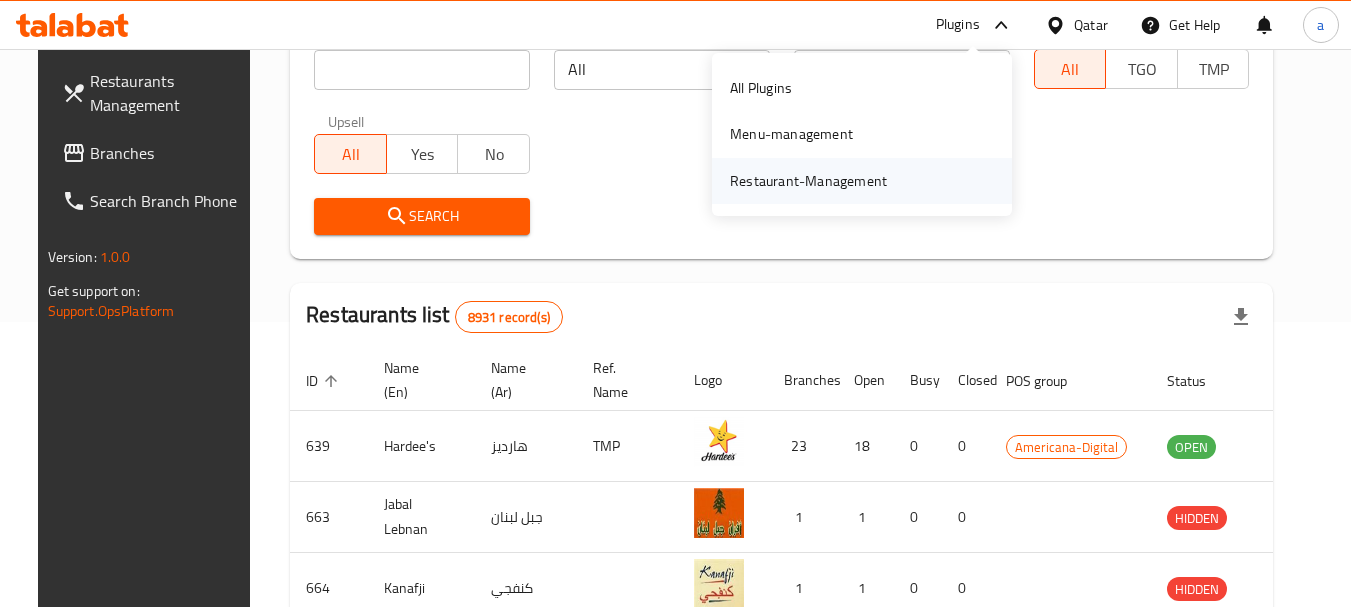 click on "Restaurant-Management" at bounding box center (808, 181) 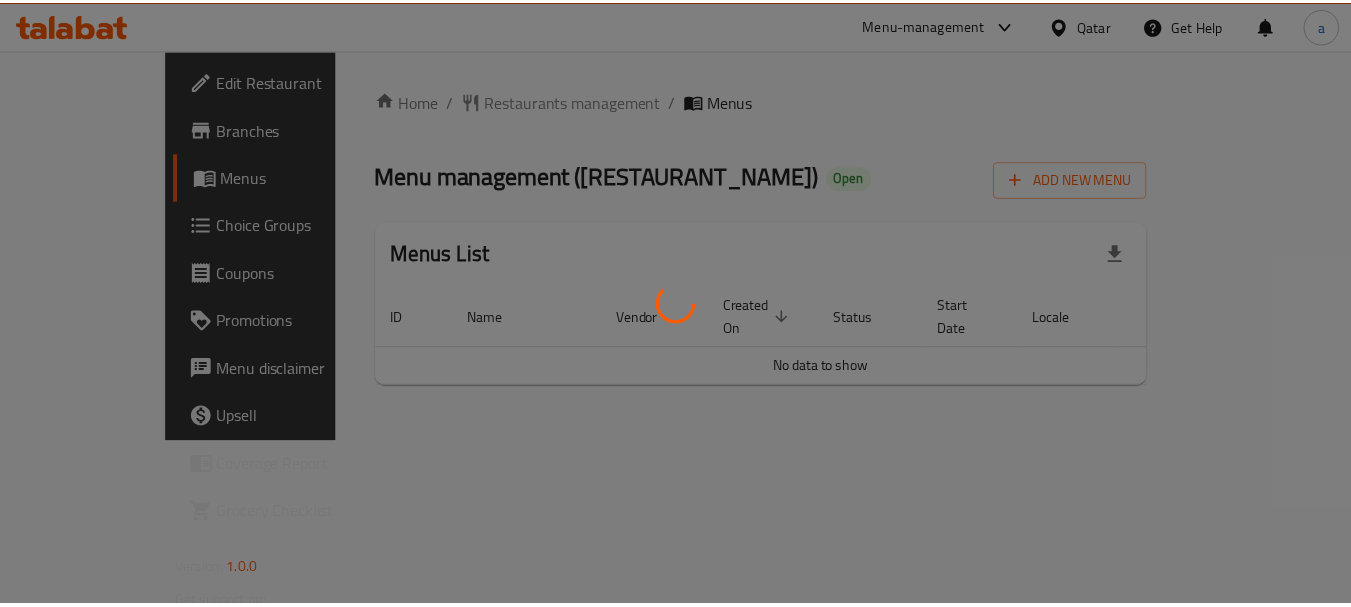 scroll, scrollTop: 0, scrollLeft: 0, axis: both 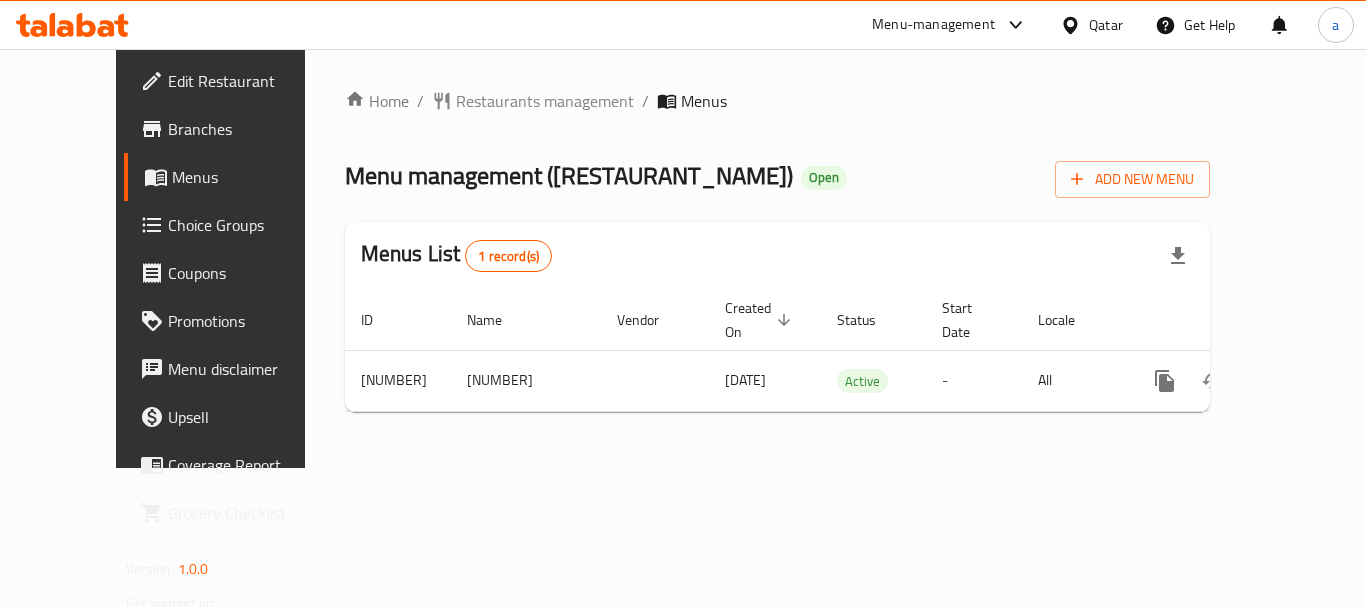 click on "Choice Groups" at bounding box center (248, 225) 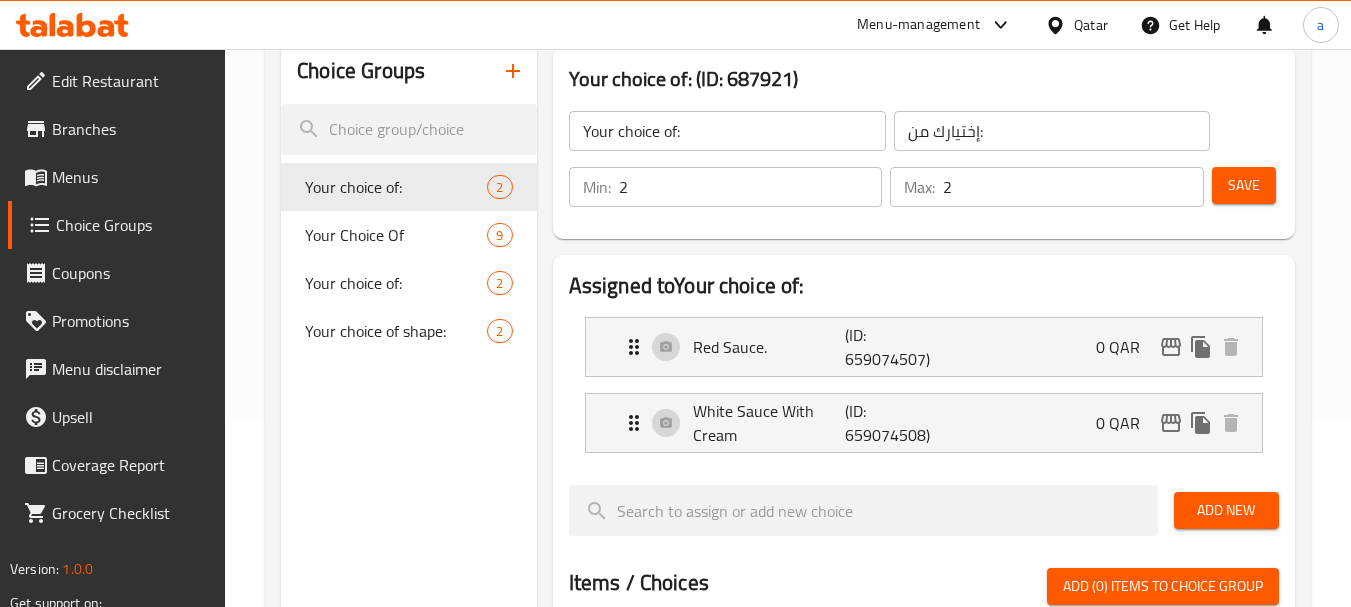 scroll, scrollTop: 200, scrollLeft: 0, axis: vertical 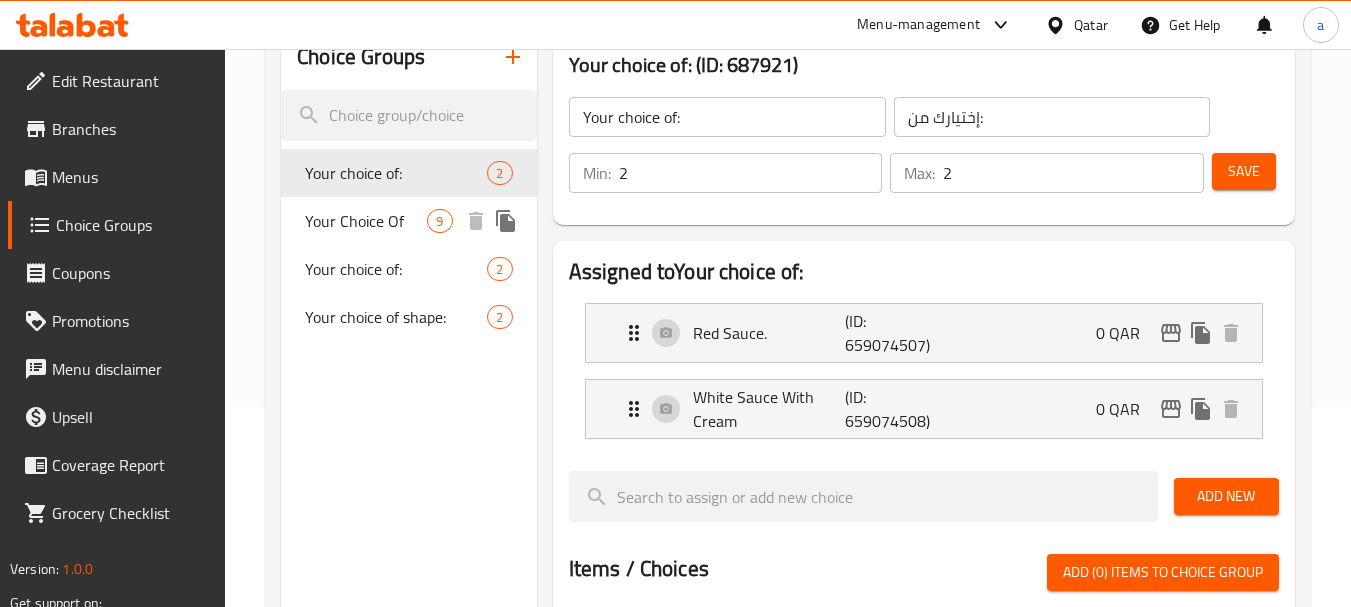 click on "Your Choice Of" at bounding box center (366, 221) 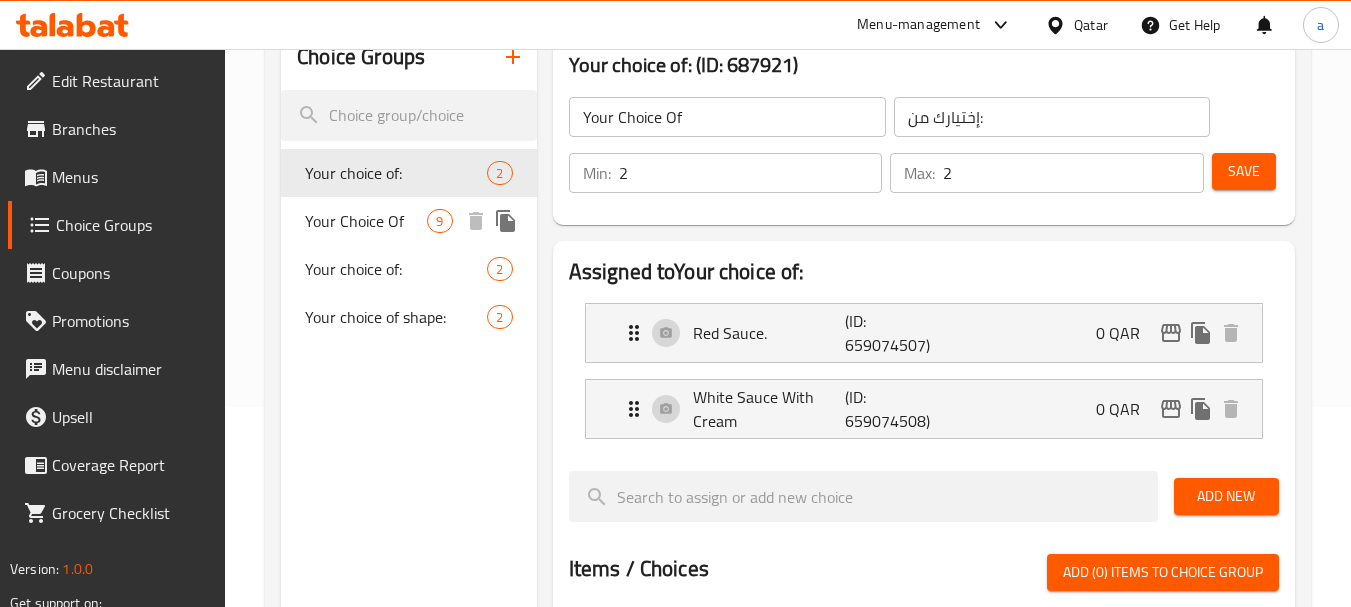 type on "إختيارك من" 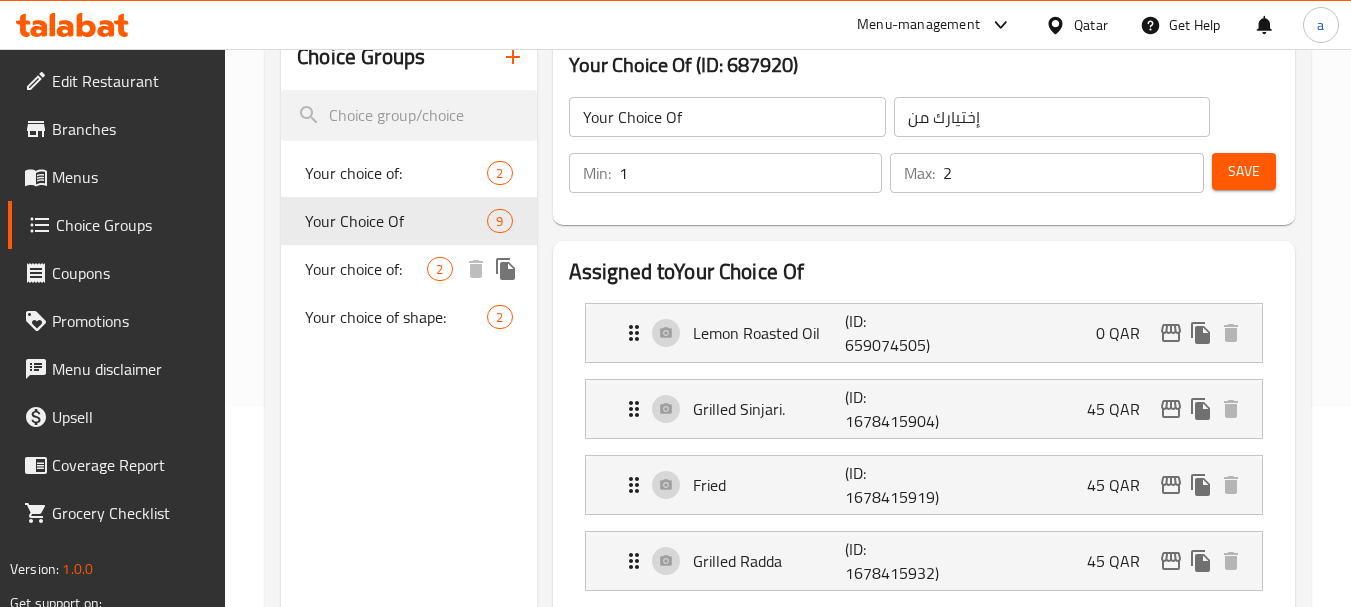 click on "Your choice of:" at bounding box center (366, 269) 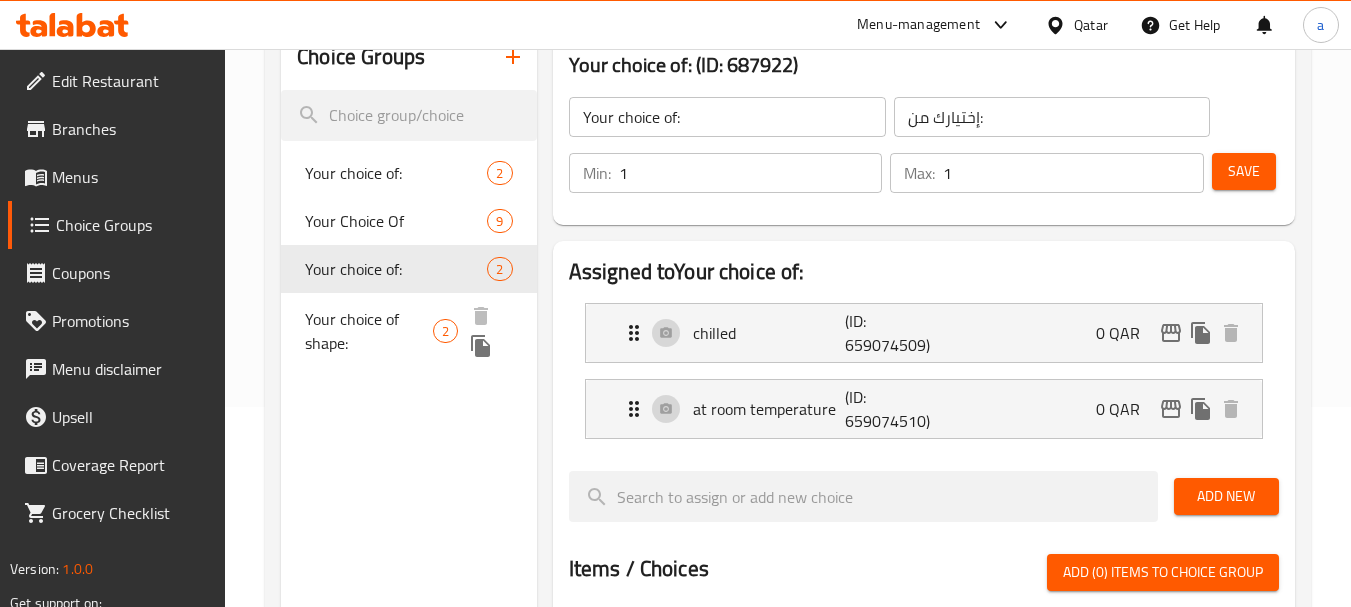 click on "Your choice of shape:" at bounding box center [369, 331] 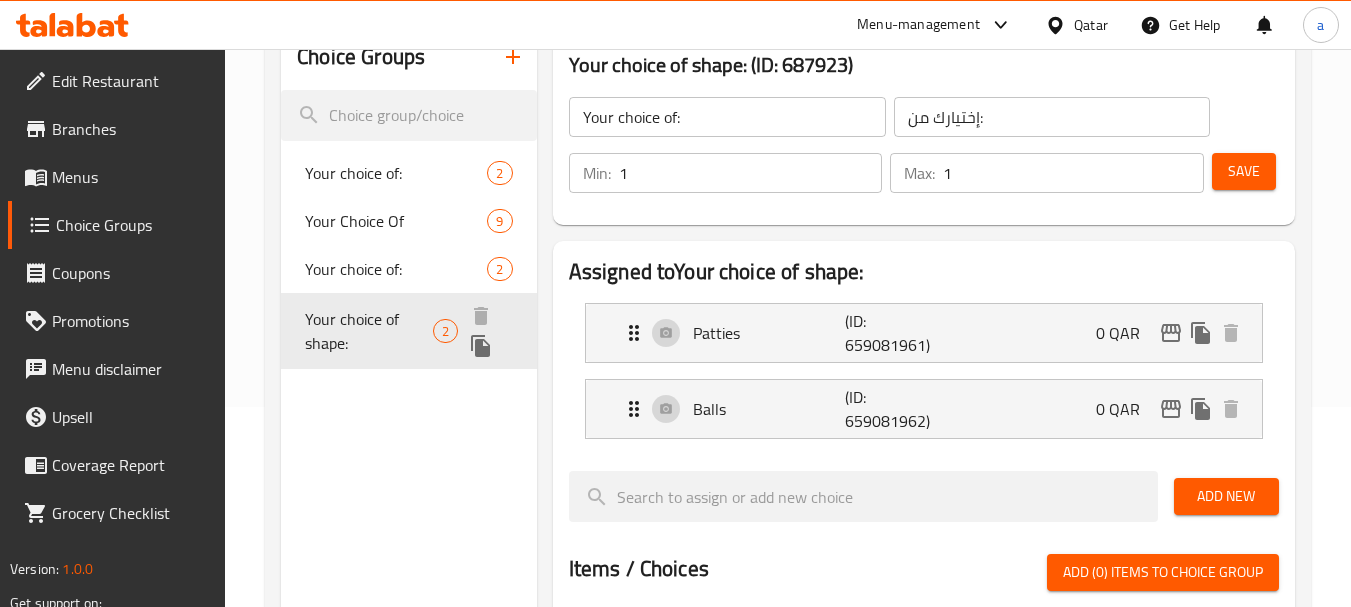 type on "Your choice of shape:" 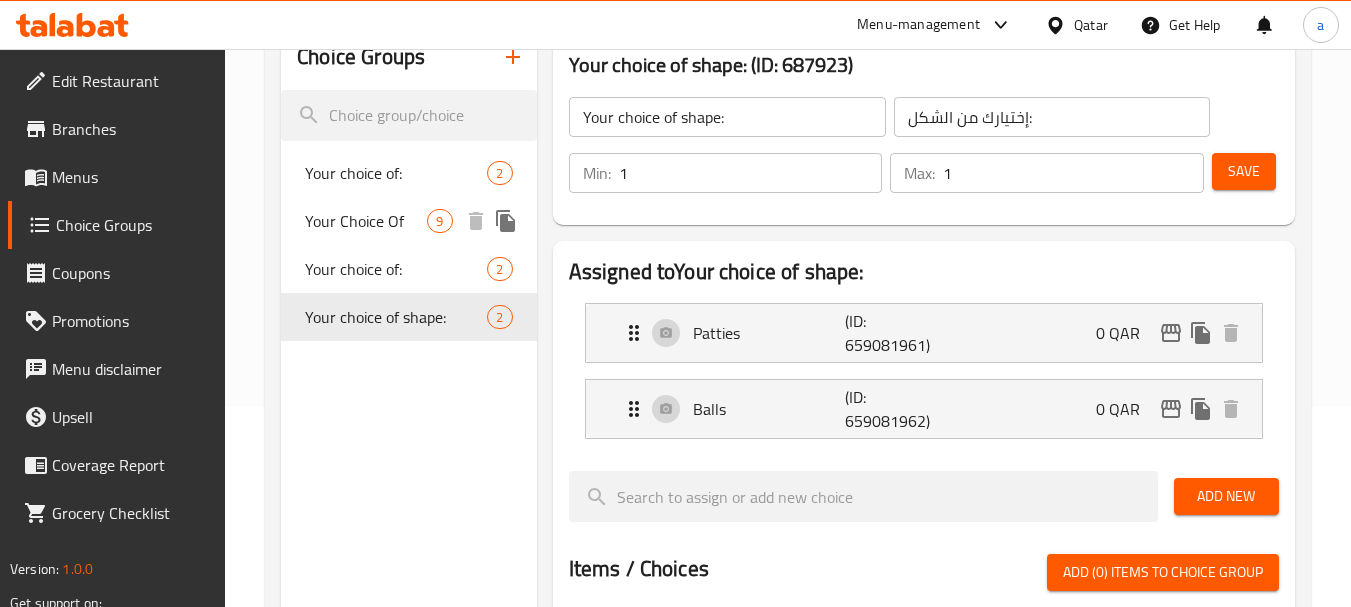 click on "Your Choice Of 9" at bounding box center [408, 221] 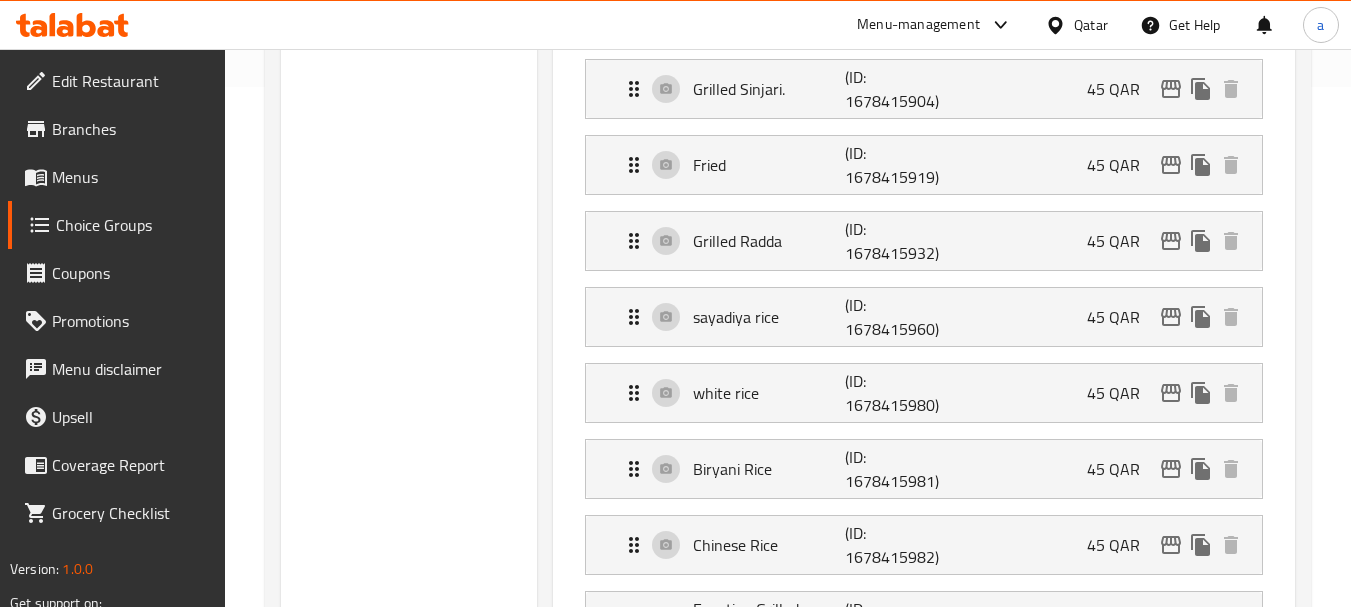 scroll, scrollTop: 500, scrollLeft: 0, axis: vertical 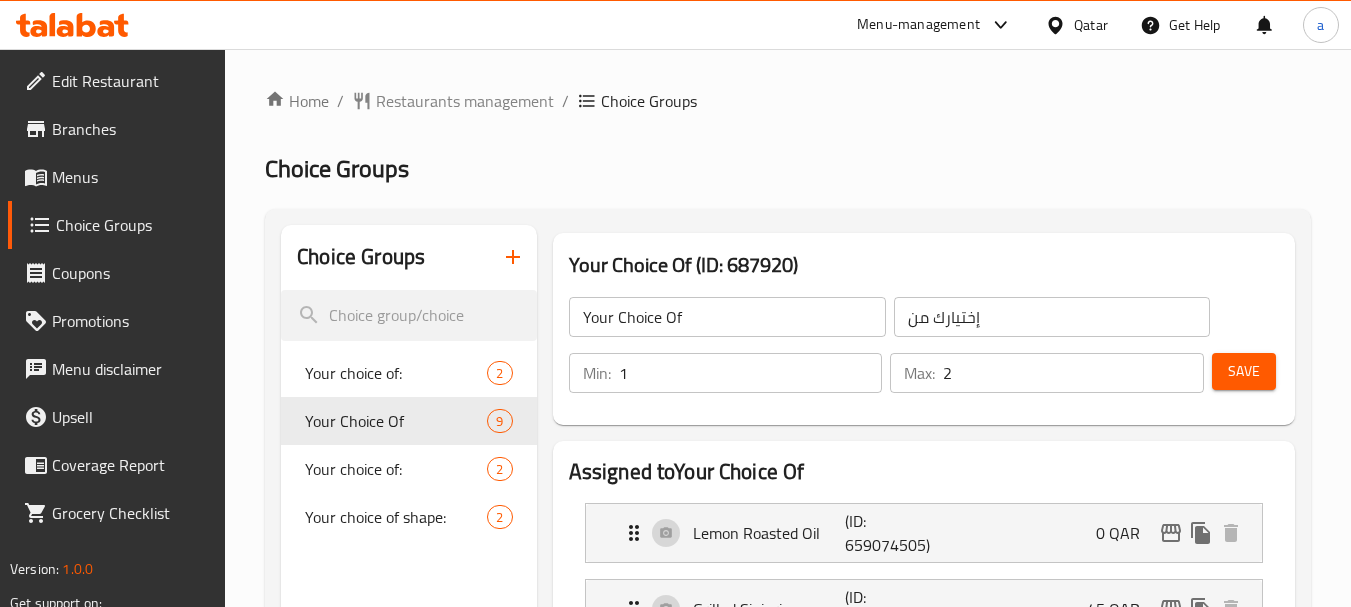 click on "Qatar" at bounding box center (1091, 25) 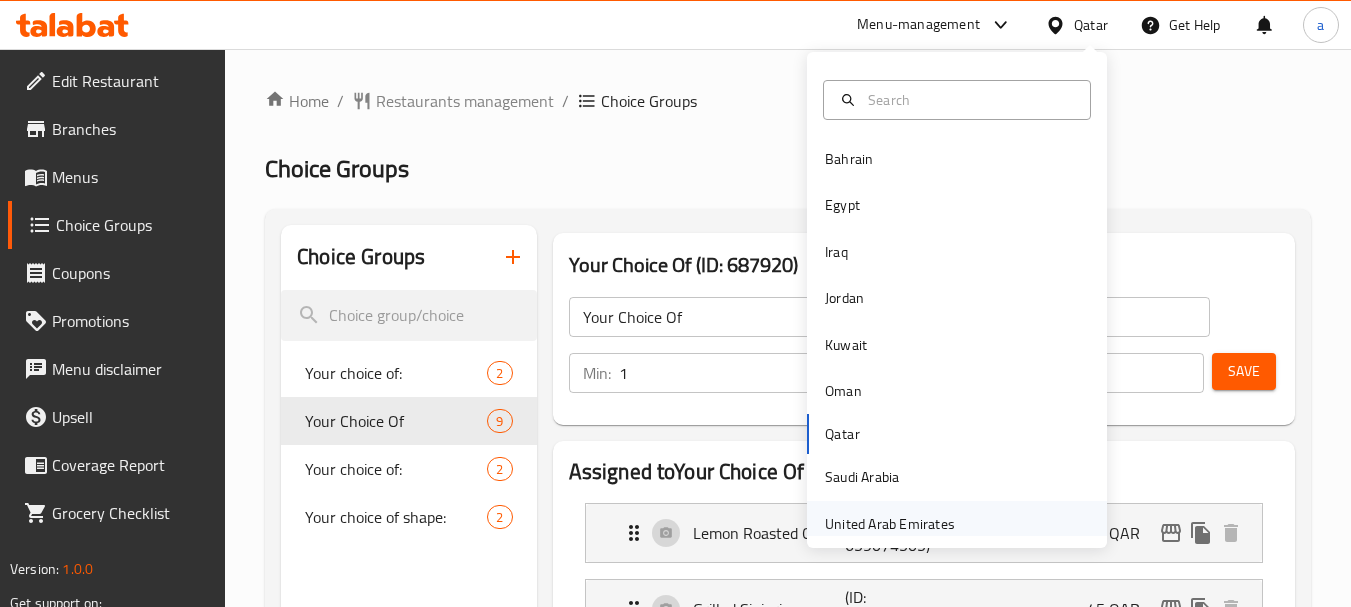 click on "United Arab Emirates" at bounding box center [890, 524] 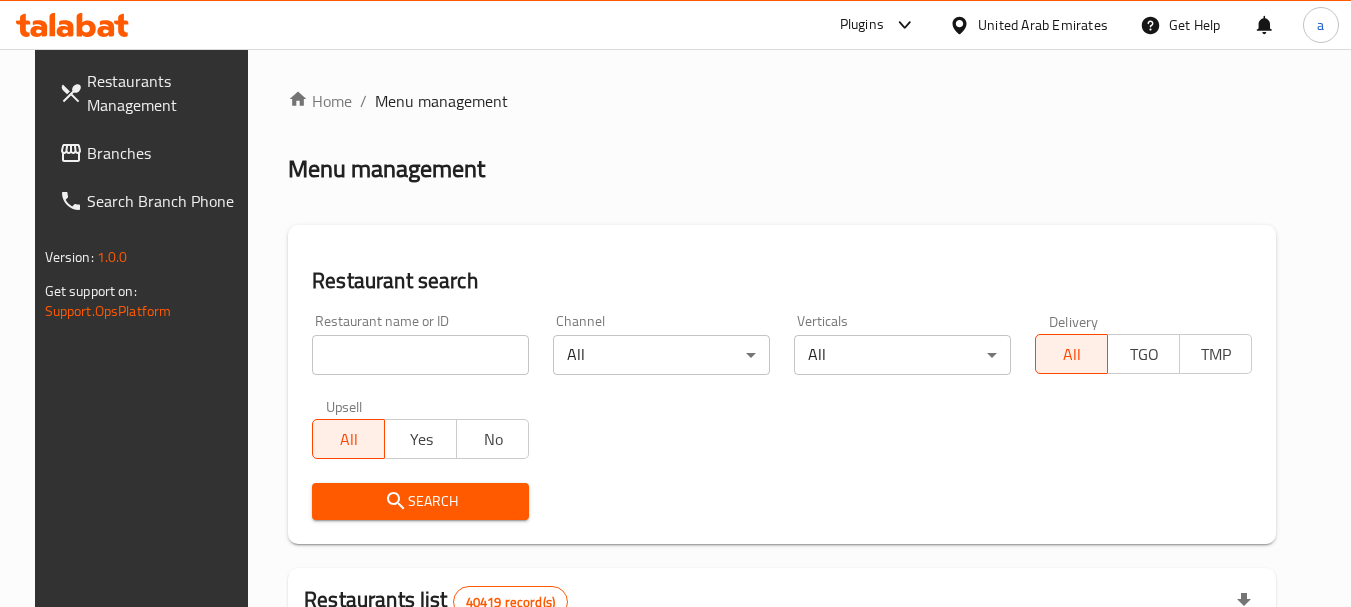 click on "Branches" at bounding box center (166, 153) 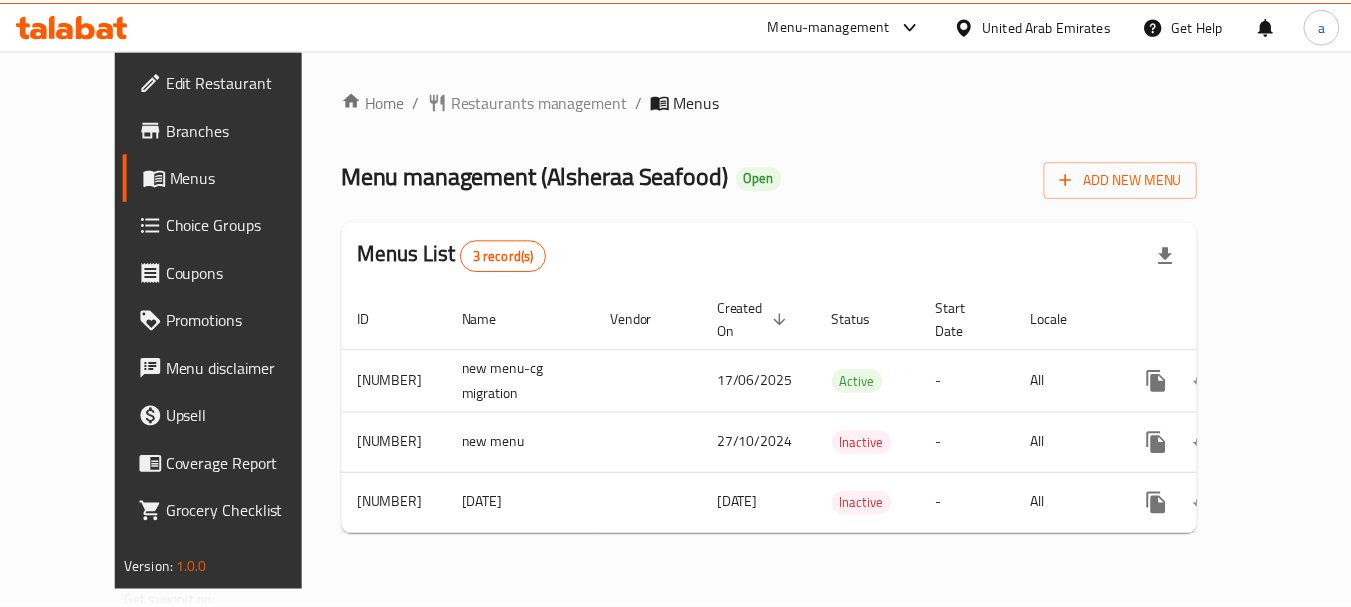 scroll, scrollTop: 0, scrollLeft: 0, axis: both 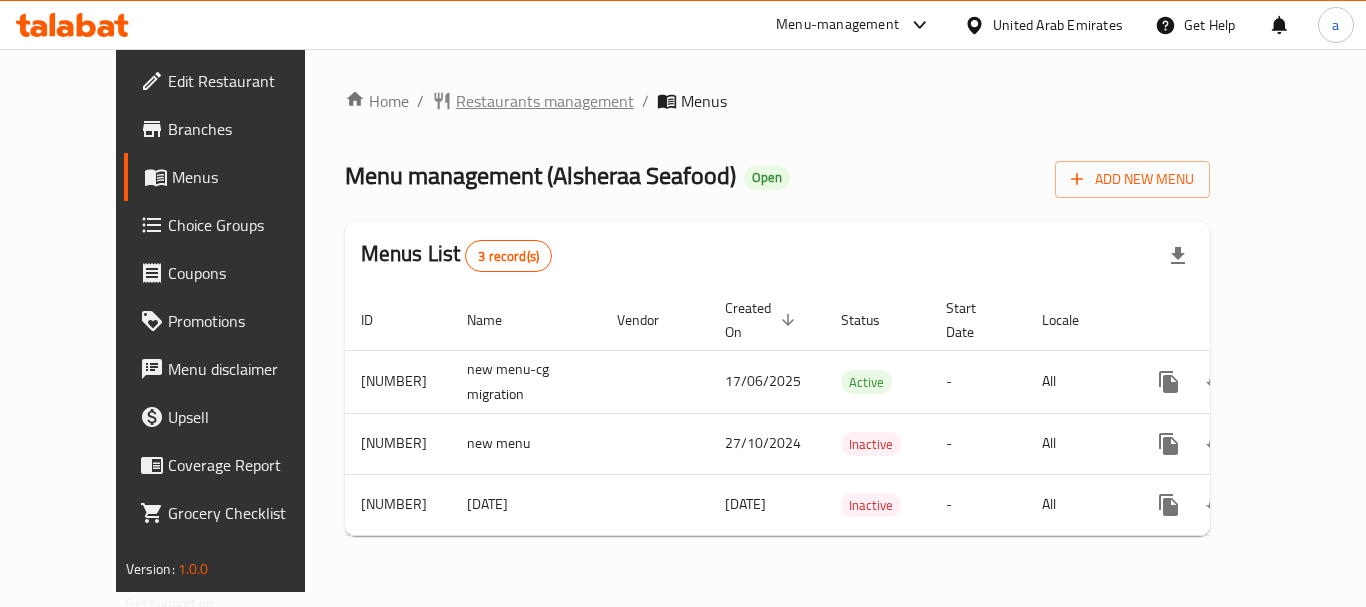 click on "Restaurants management" at bounding box center (545, 101) 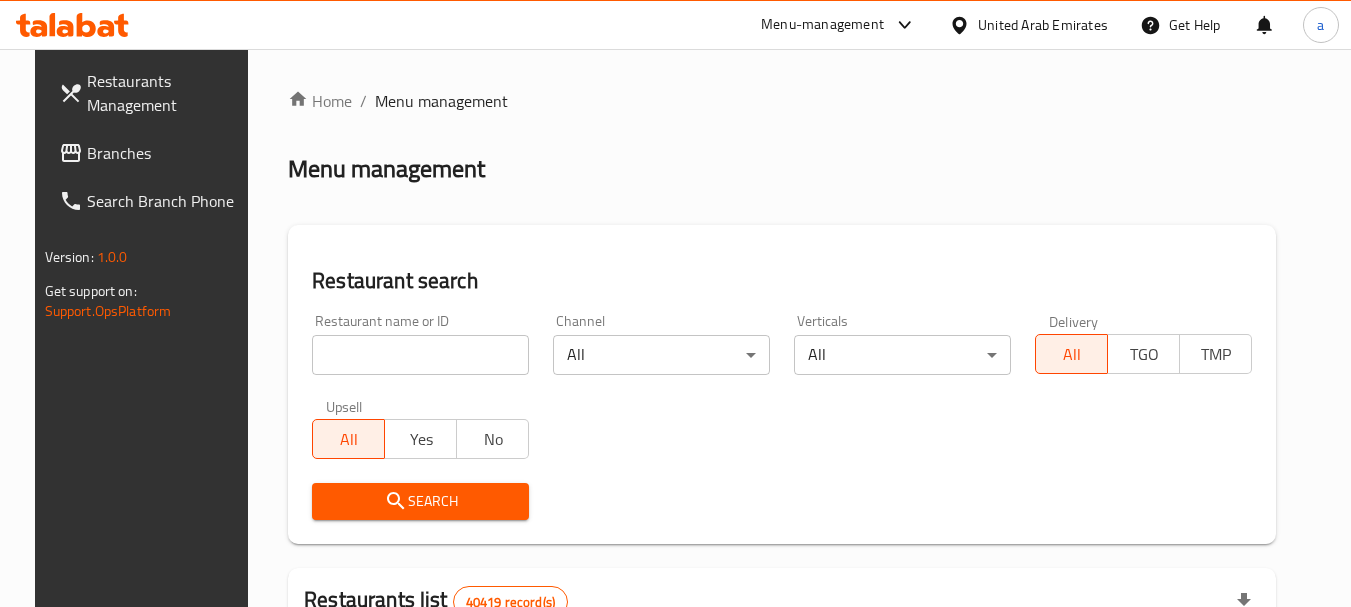 click at bounding box center (420, 355) 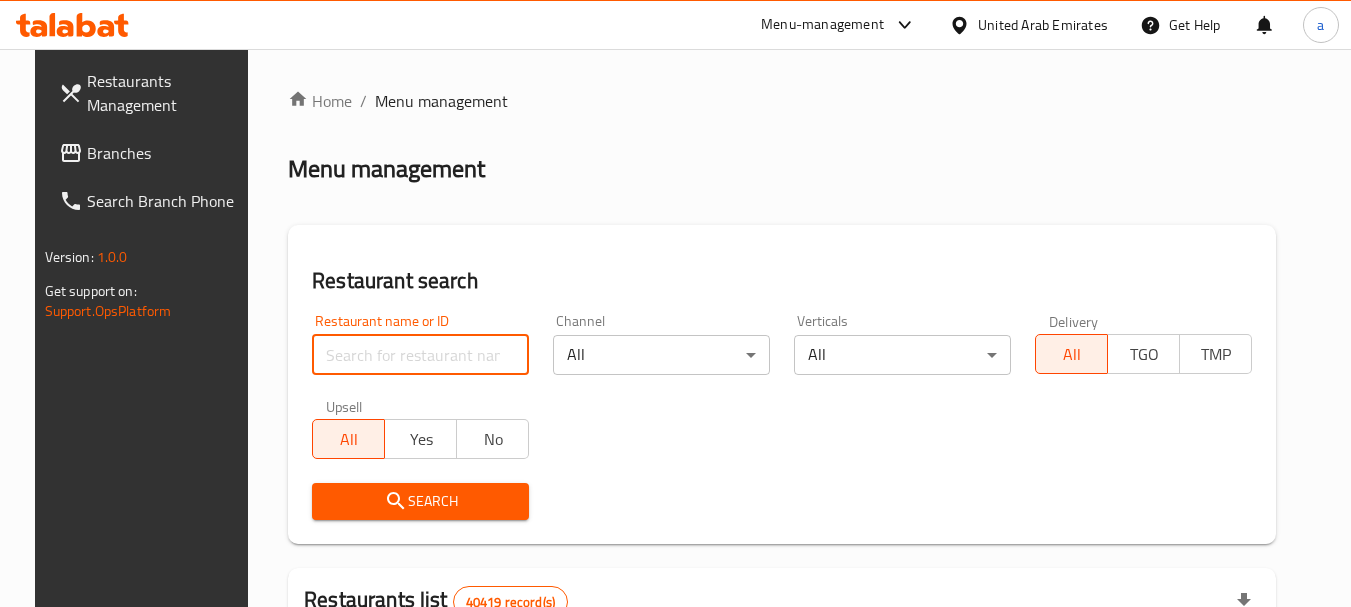 paste on "[NUMBER]" 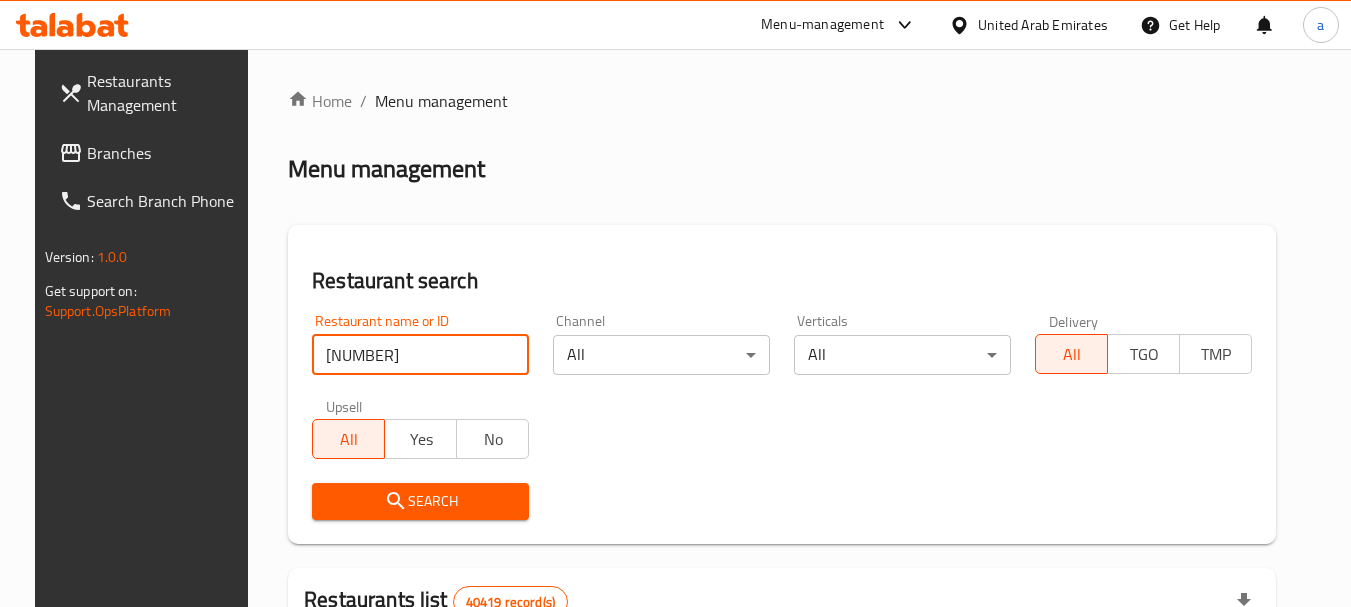 type on "[NUMBER]" 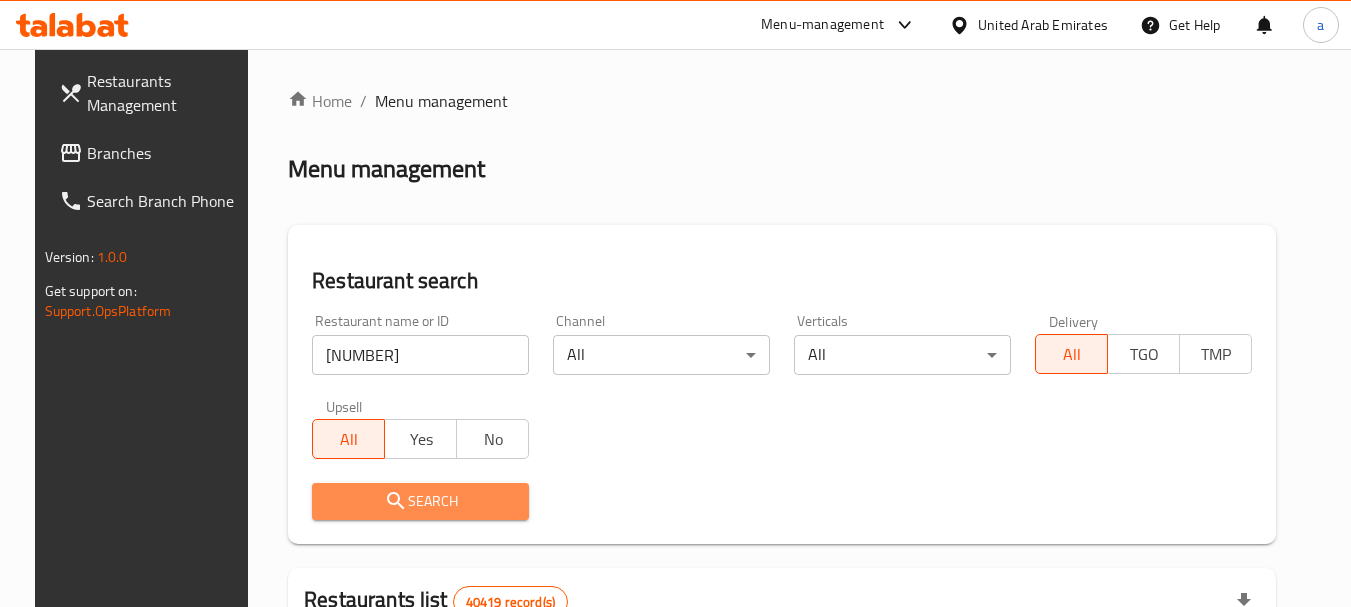 click on "Search" at bounding box center [420, 501] 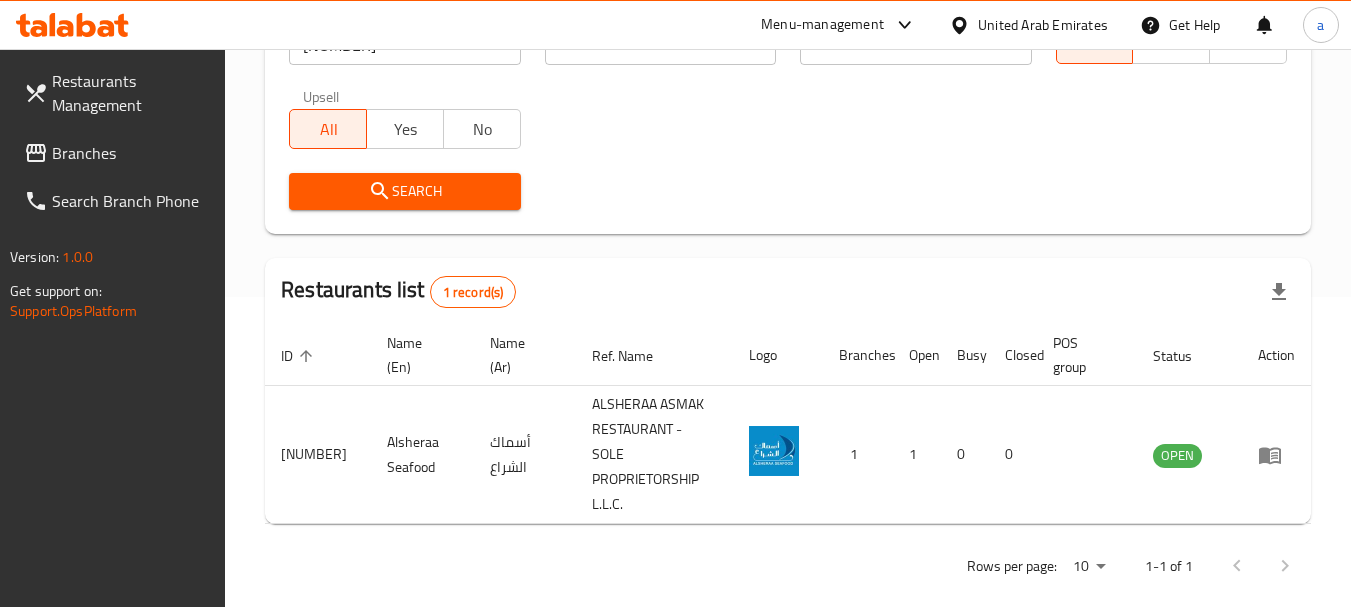 scroll, scrollTop: 270, scrollLeft: 0, axis: vertical 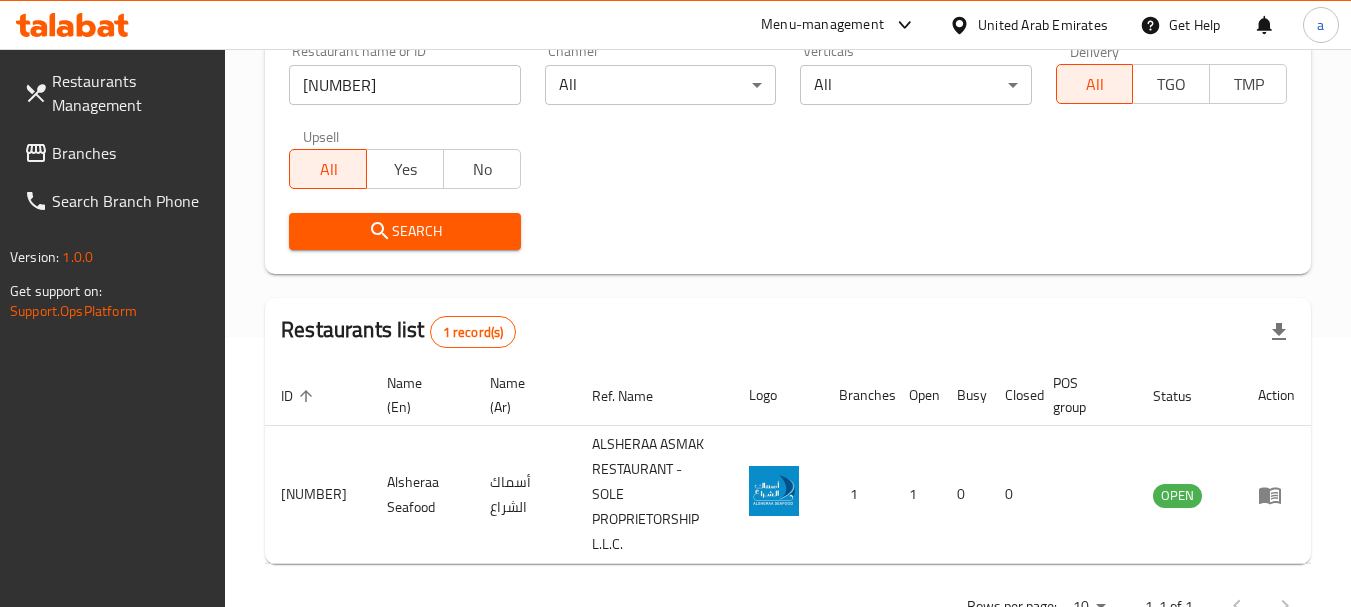 click on "United Arab Emirates" at bounding box center [1043, 25] 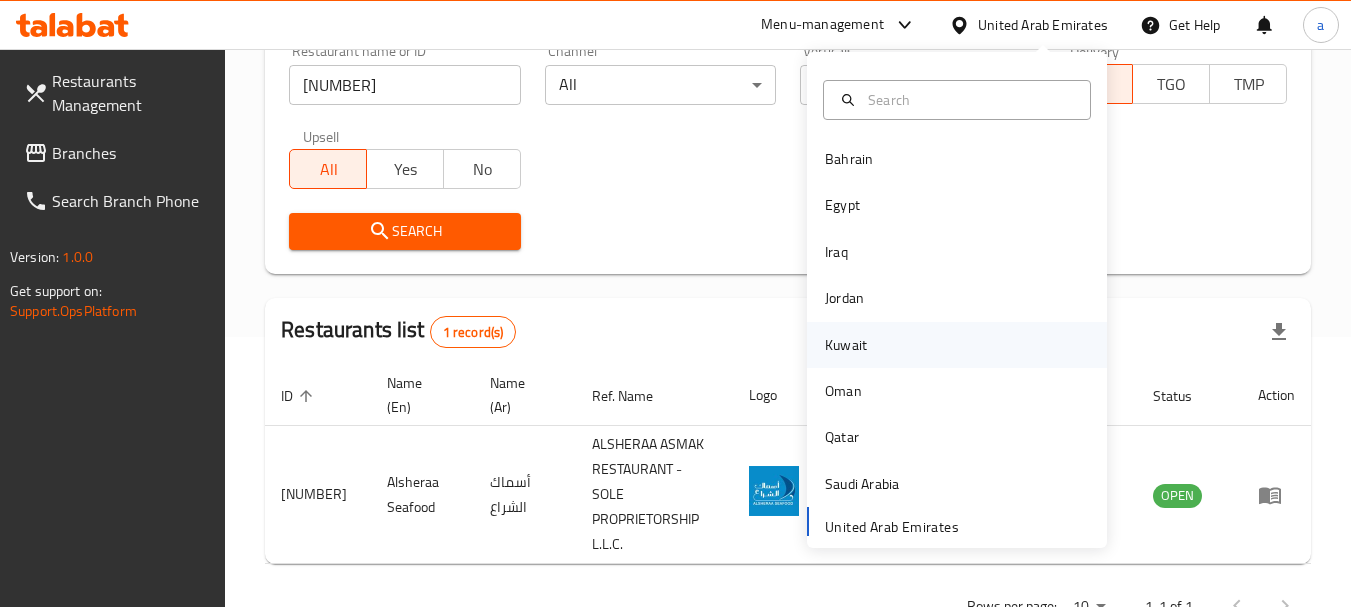 click on "Kuwait" at bounding box center (846, 345) 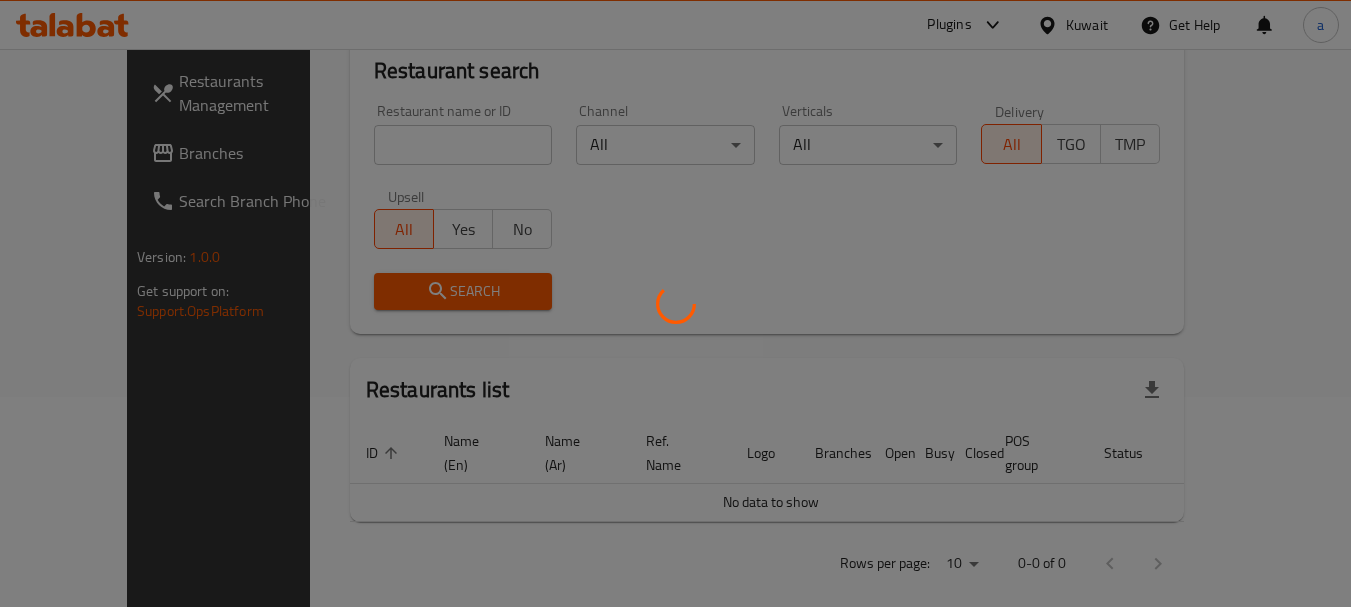 scroll, scrollTop: 270, scrollLeft: 0, axis: vertical 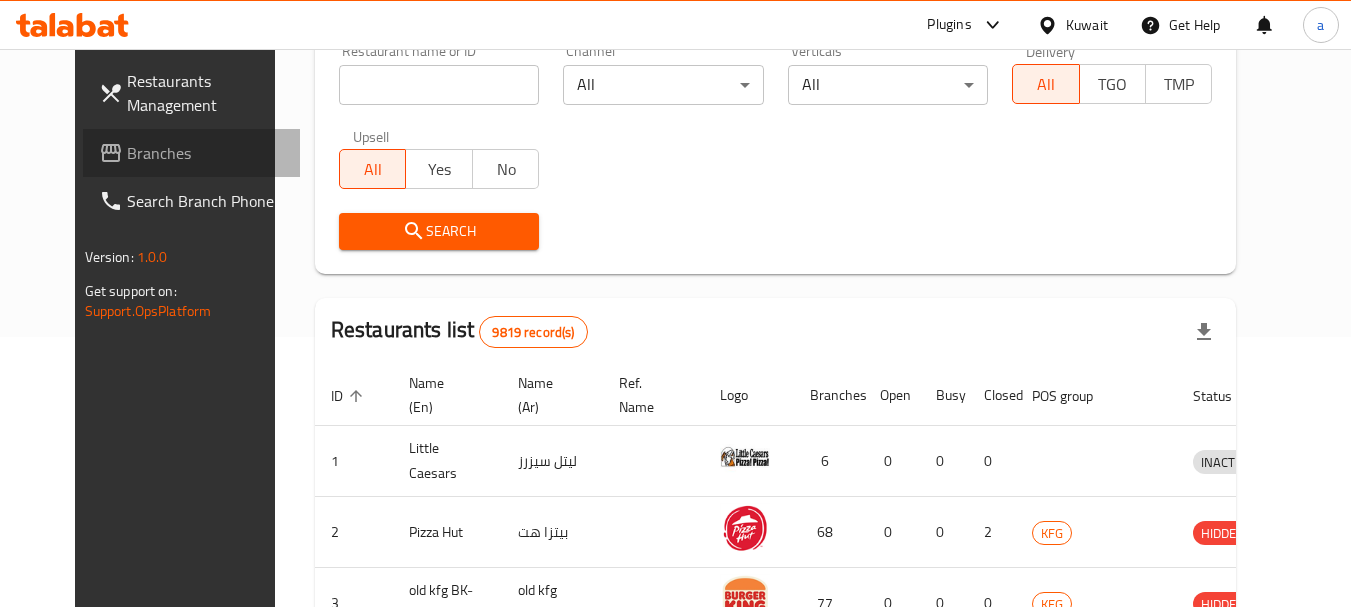 click on "Branches" at bounding box center (206, 153) 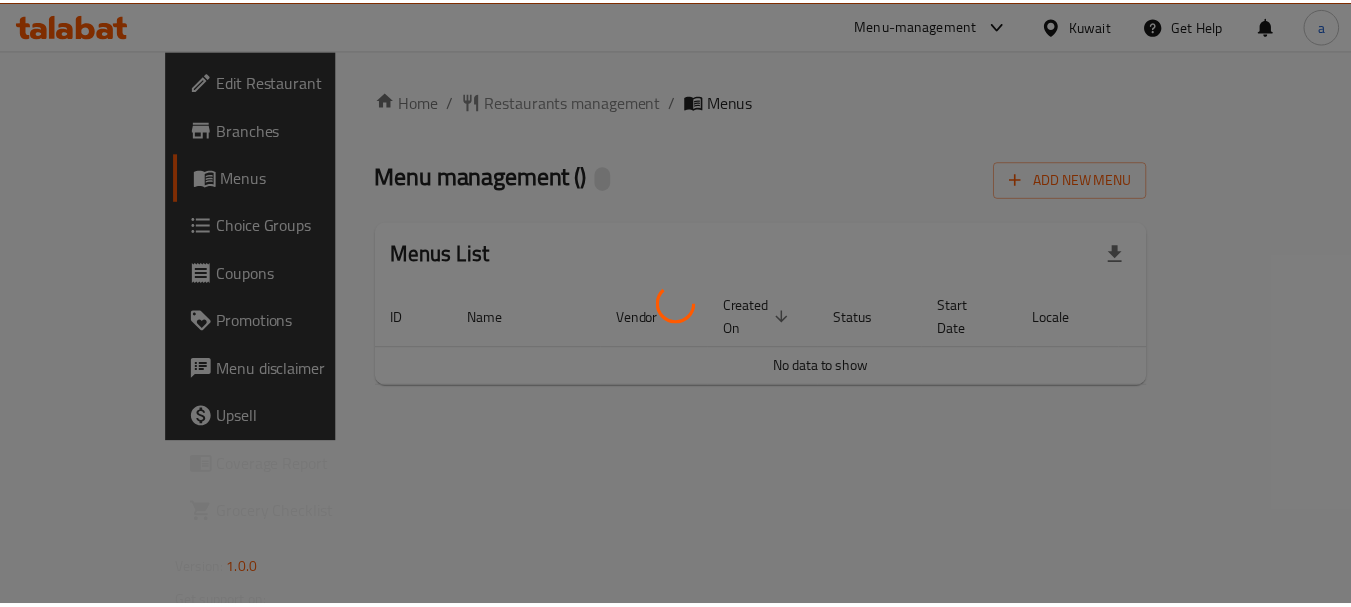 scroll, scrollTop: 0, scrollLeft: 0, axis: both 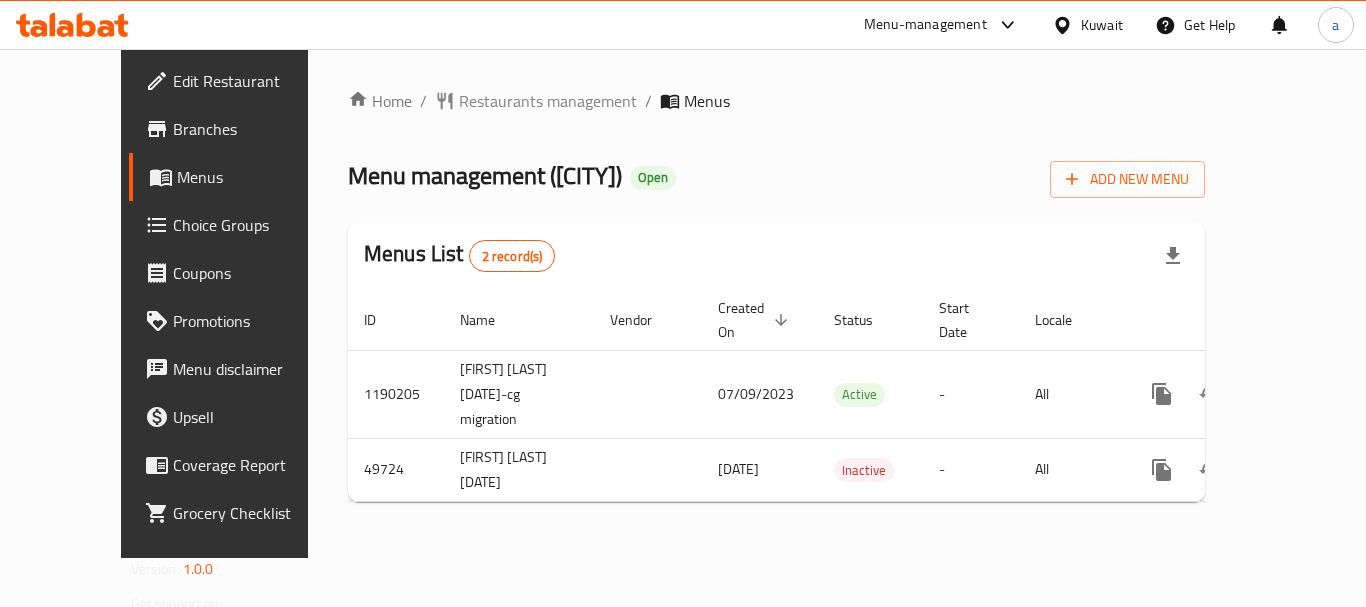 click on "Restaurants management" at bounding box center (548, 101) 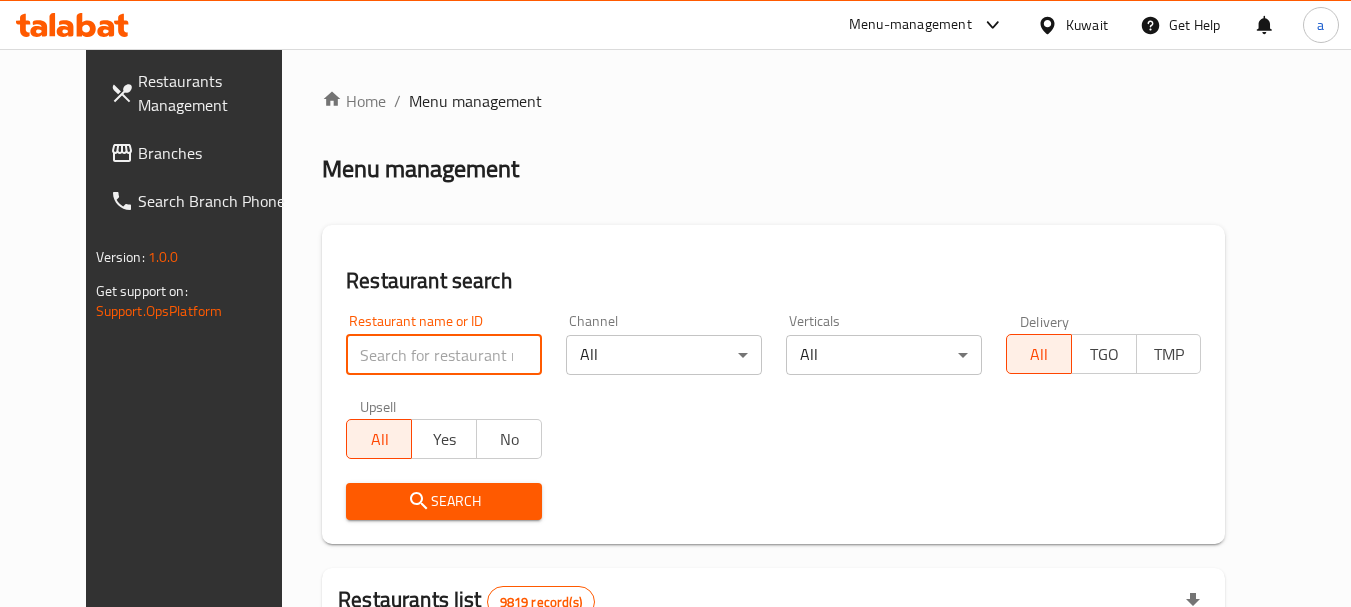 click at bounding box center (444, 355) 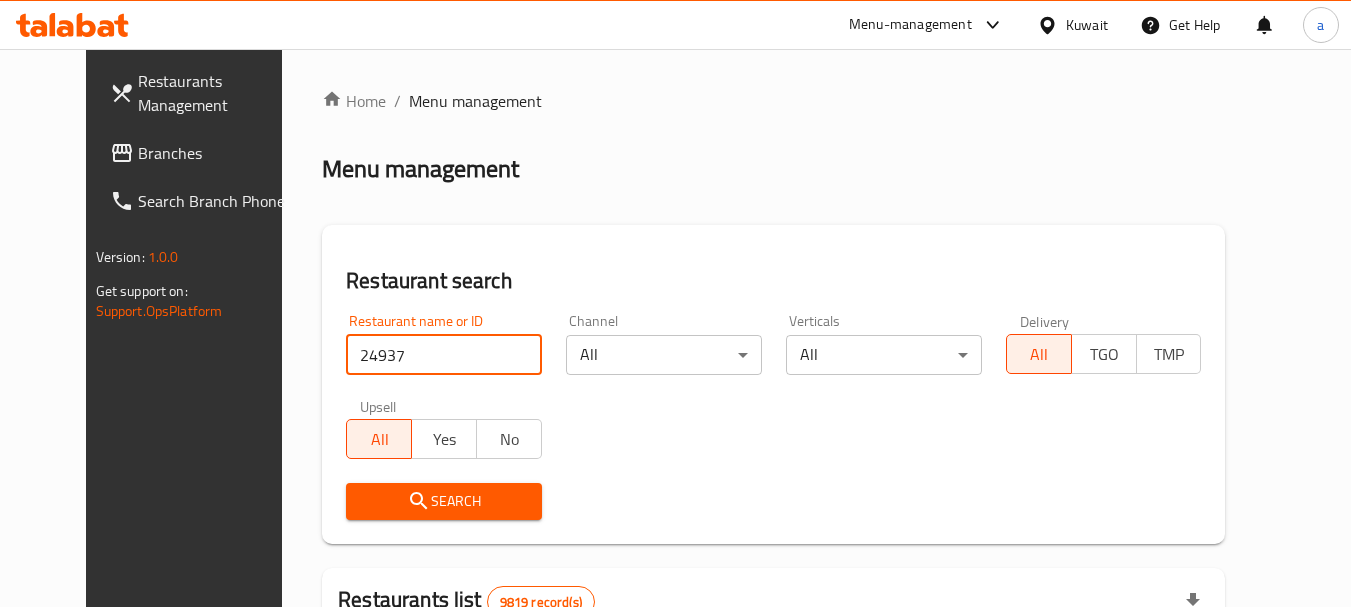 type on "24937" 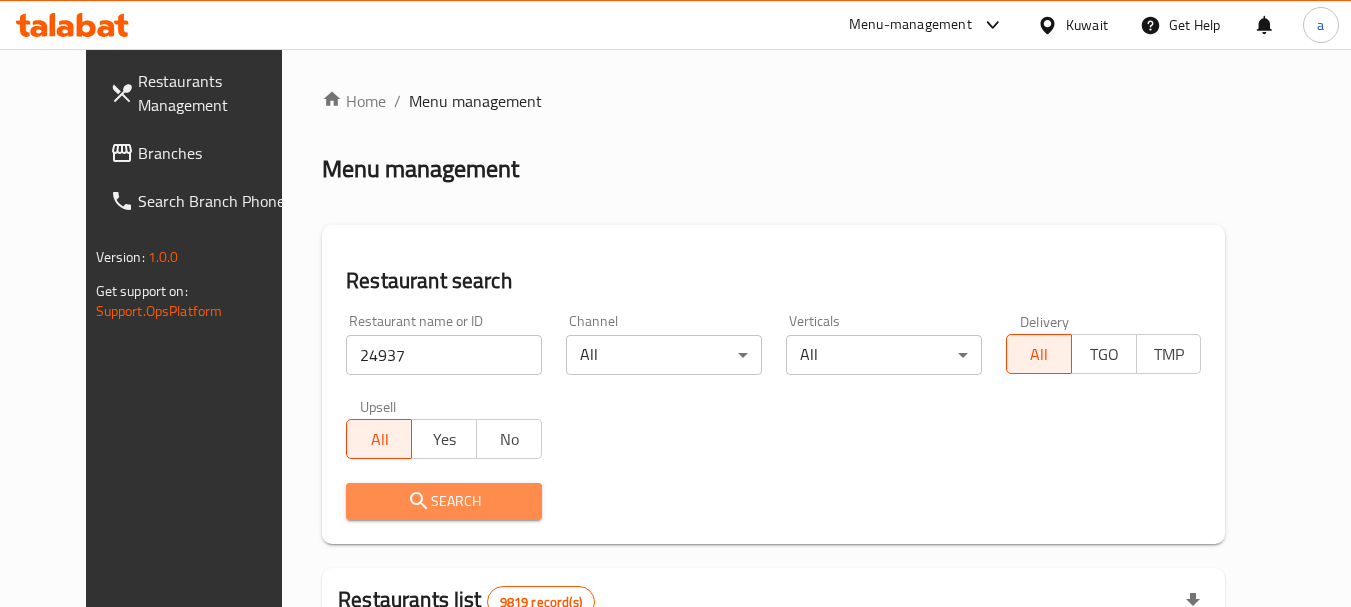click on "Search" at bounding box center (444, 501) 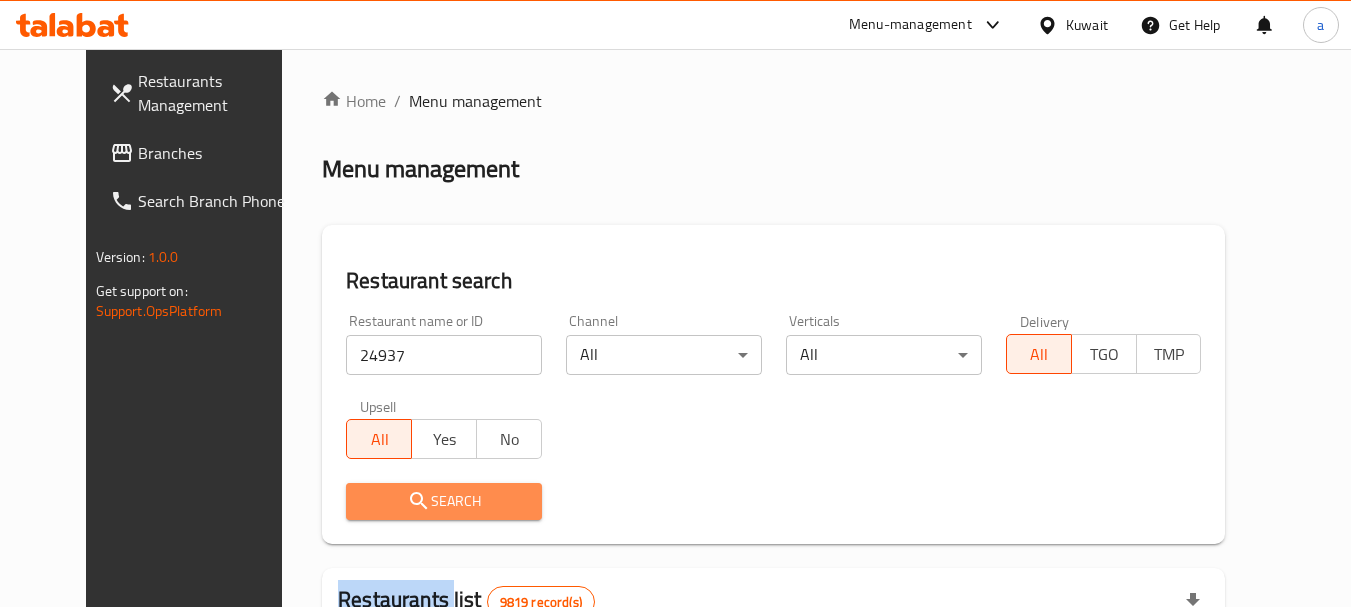 click at bounding box center (675, 303) 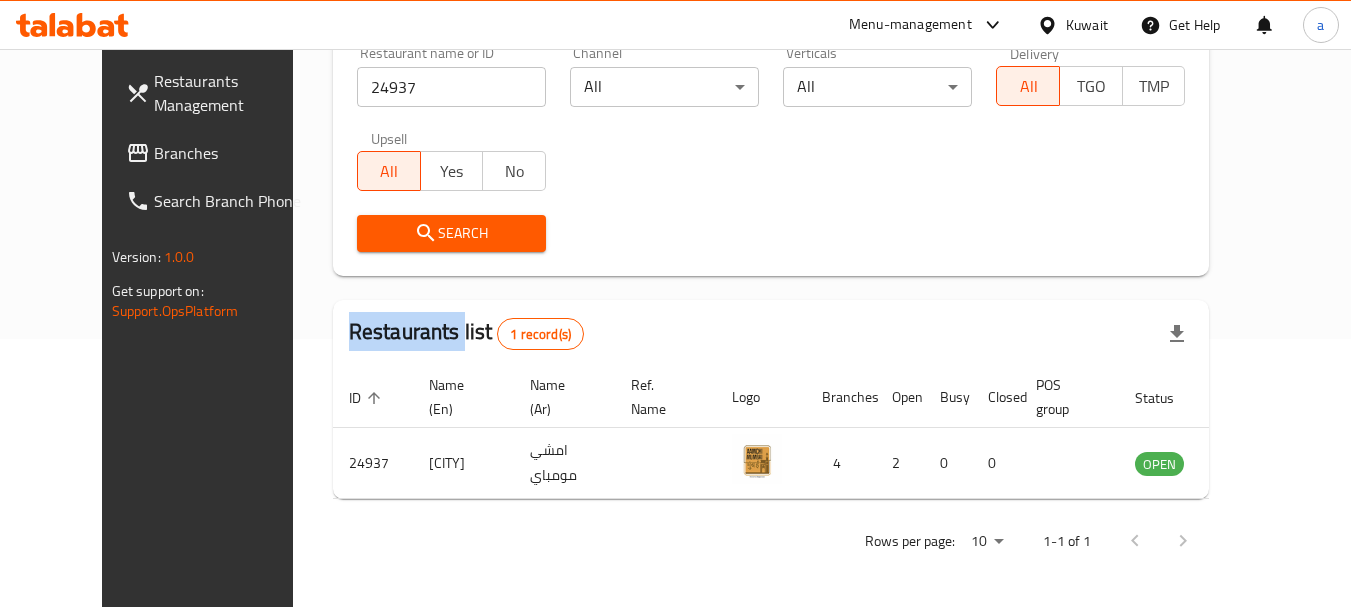 scroll, scrollTop: 268, scrollLeft: 0, axis: vertical 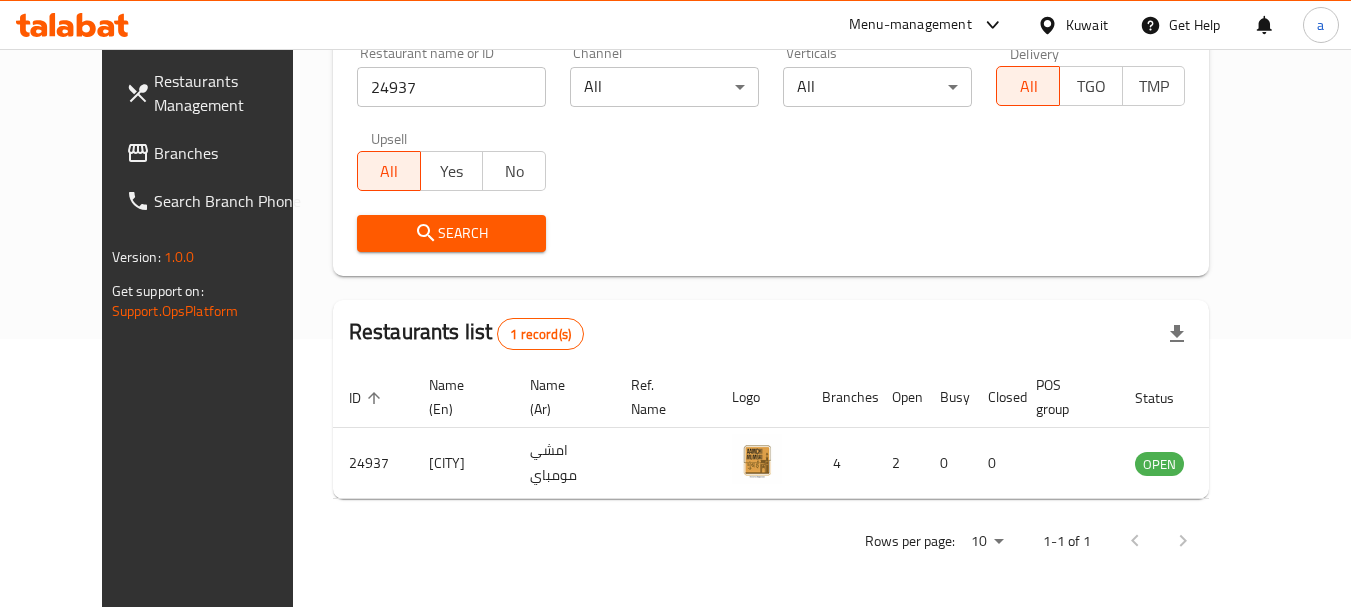 click on "Kuwait" at bounding box center (1087, 25) 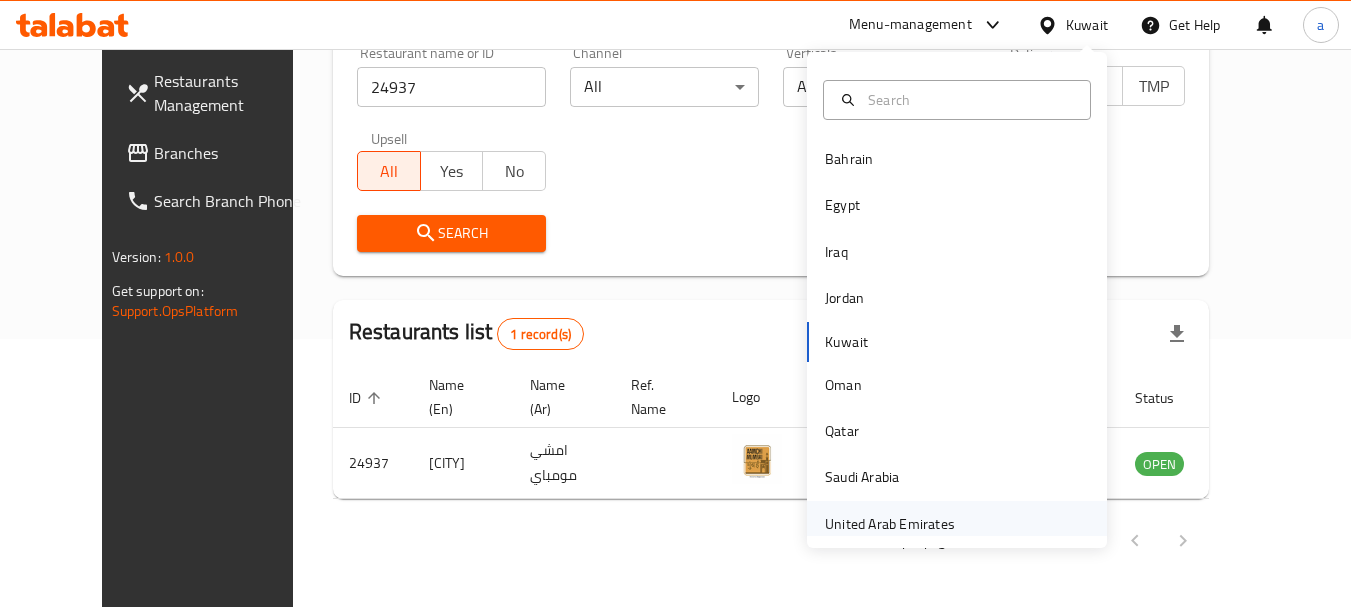 click on "United Arab Emirates" at bounding box center [890, 524] 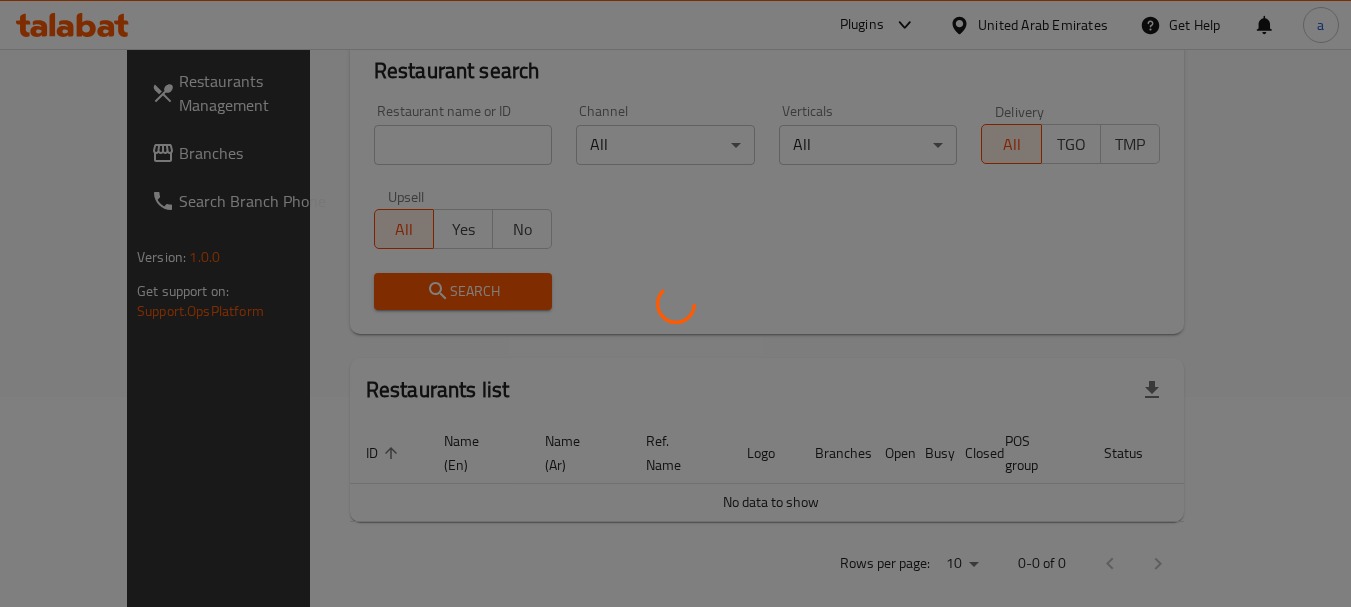 scroll, scrollTop: 268, scrollLeft: 0, axis: vertical 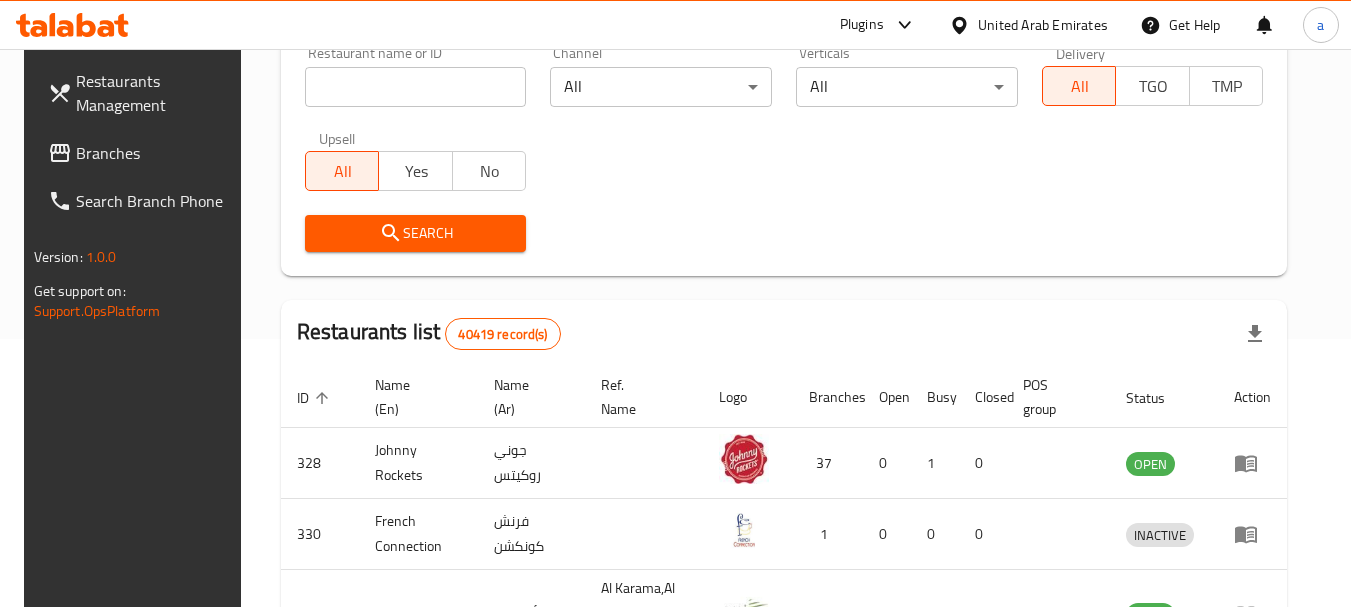 click on "Branches" at bounding box center (155, 153) 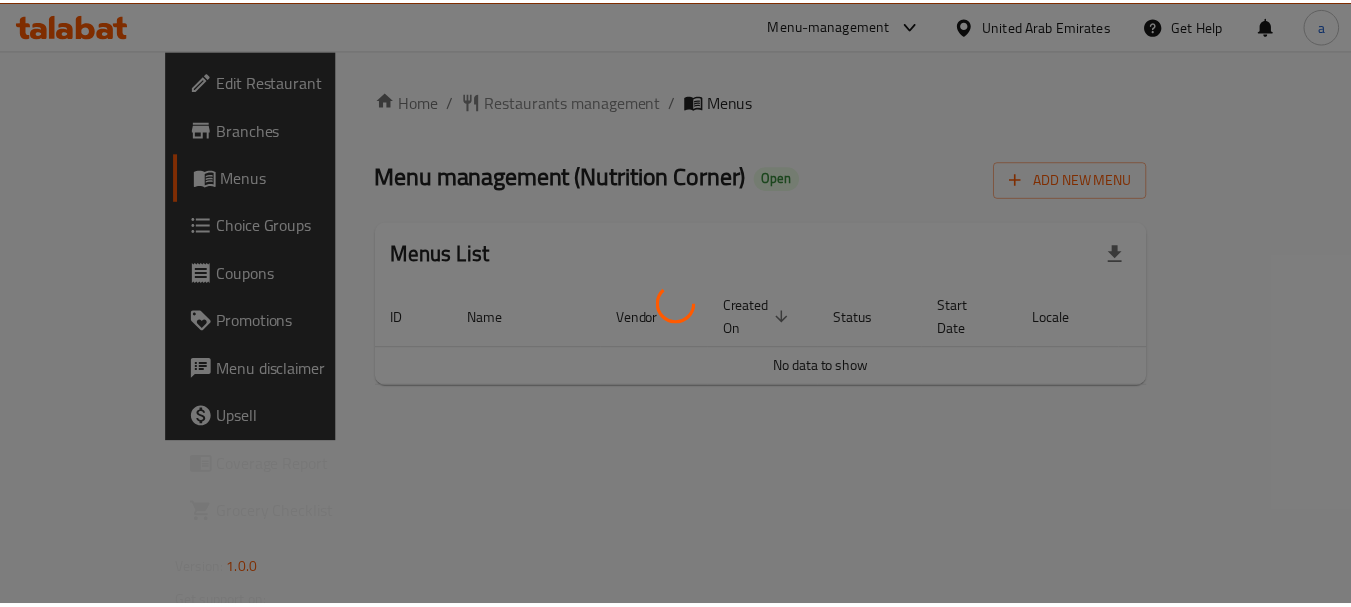 scroll, scrollTop: 0, scrollLeft: 0, axis: both 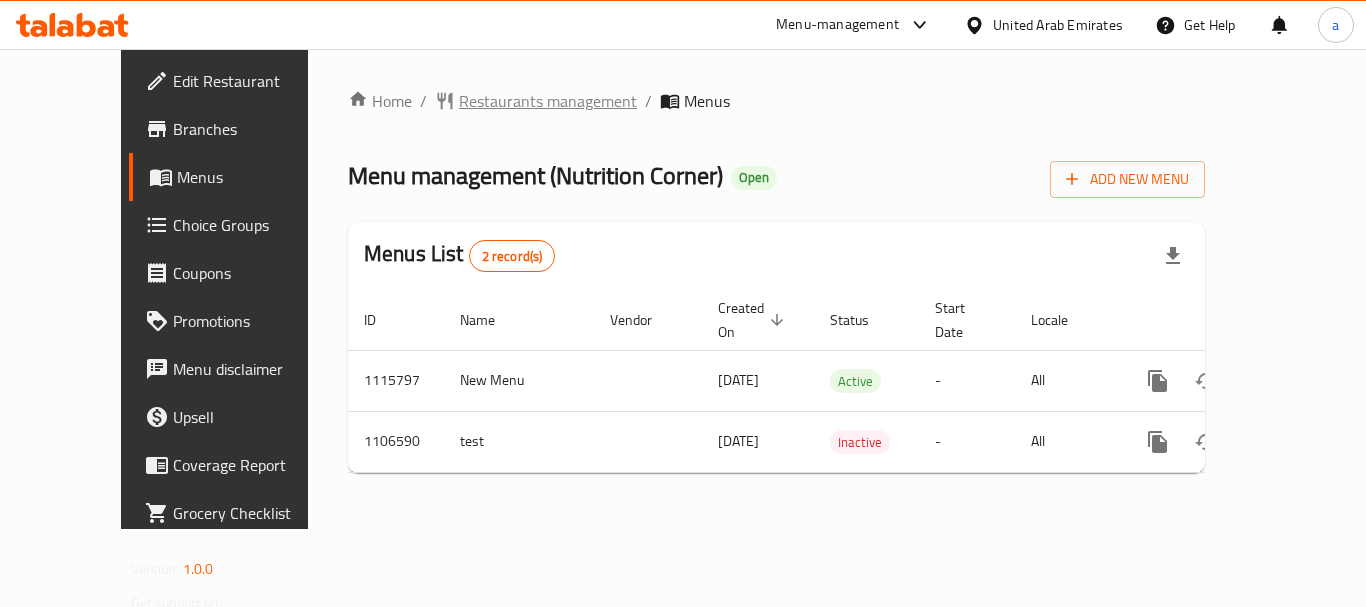 click on "Restaurants management" at bounding box center (548, 101) 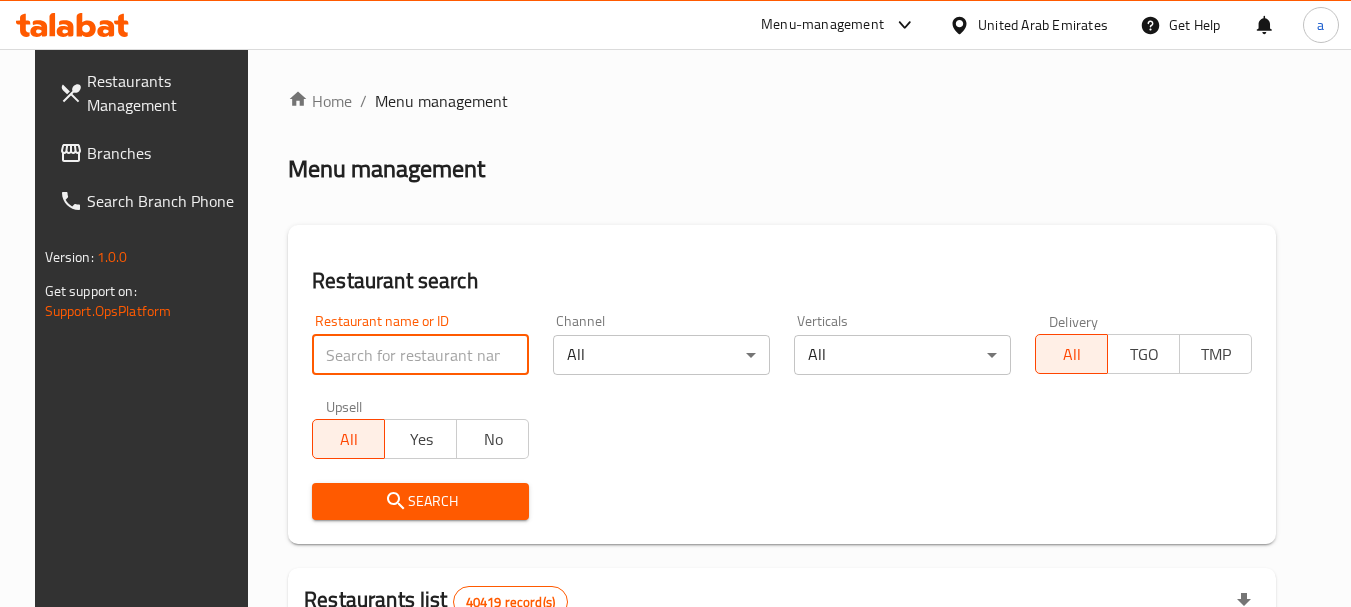 click at bounding box center [420, 355] 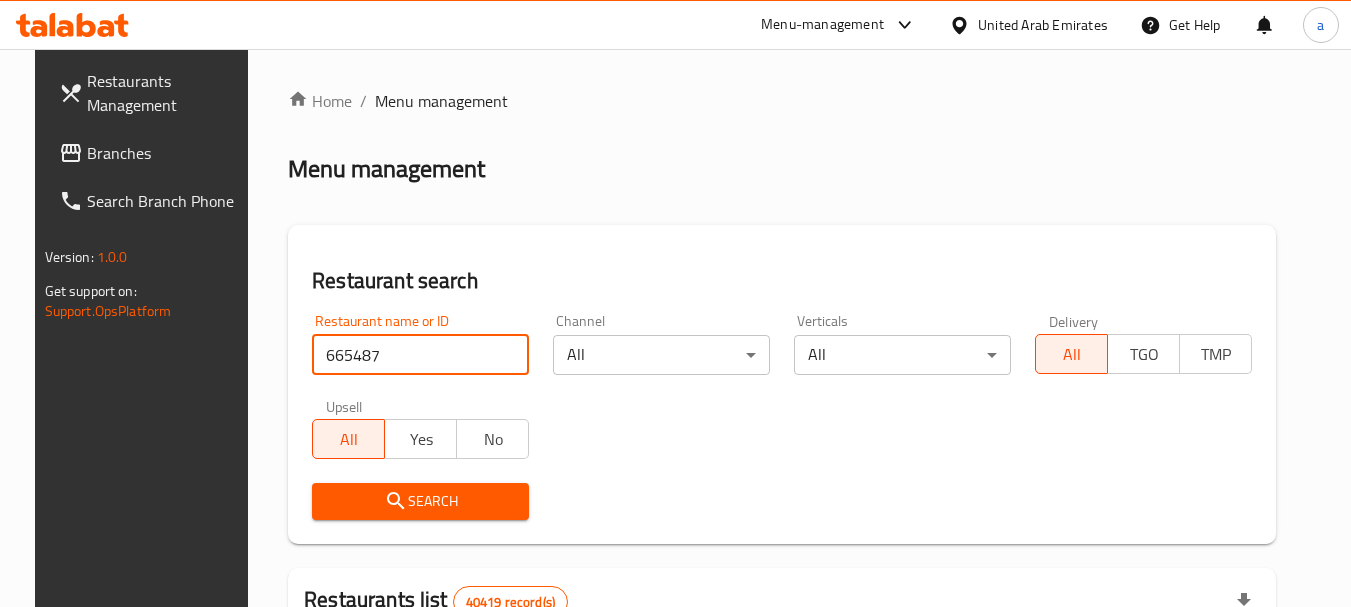 type on "665487" 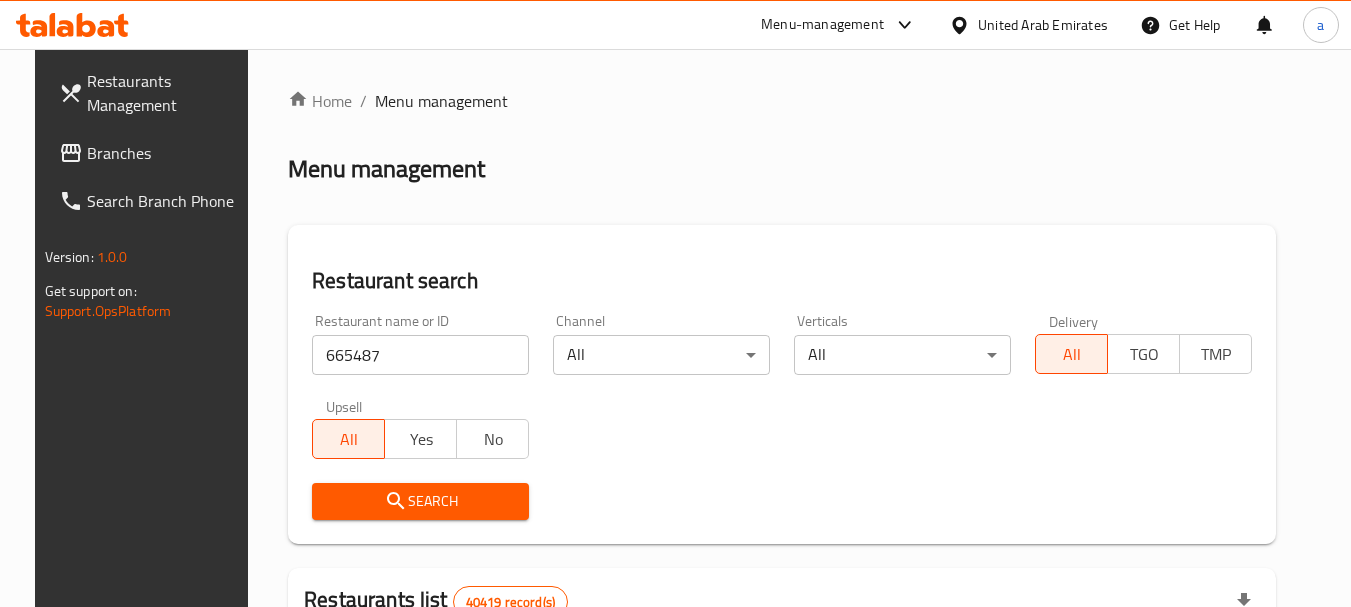 click on "Search" at bounding box center [420, 501] 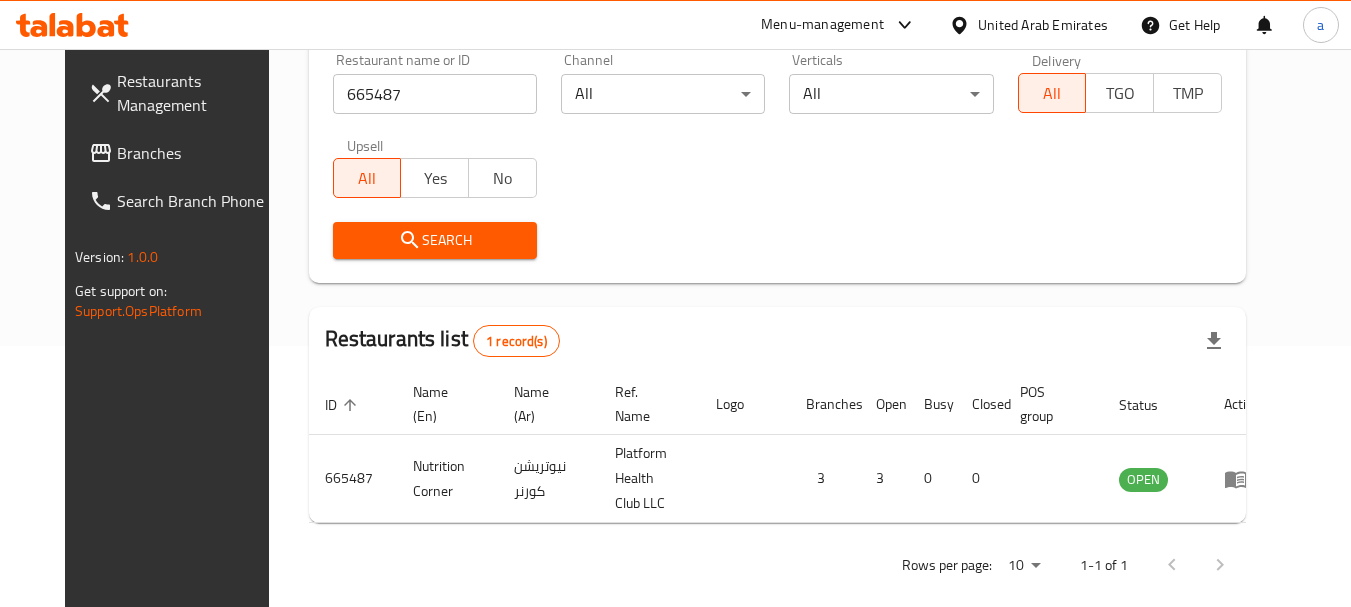 scroll, scrollTop: 268, scrollLeft: 0, axis: vertical 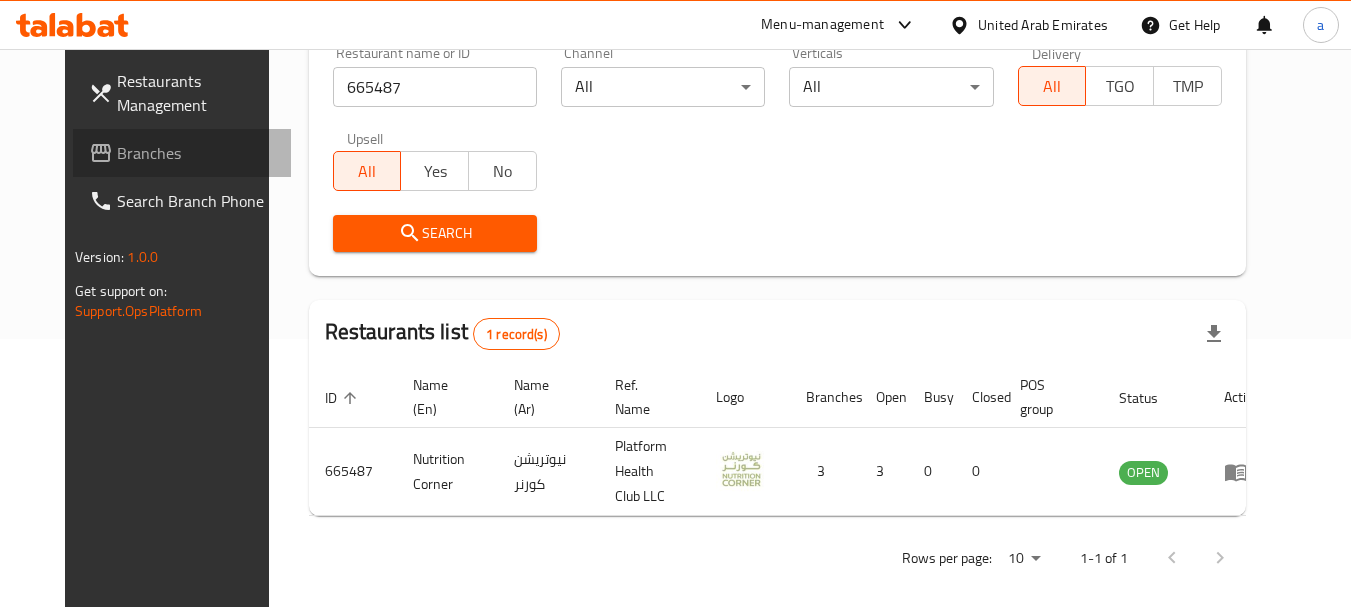click on "Branches" at bounding box center (196, 153) 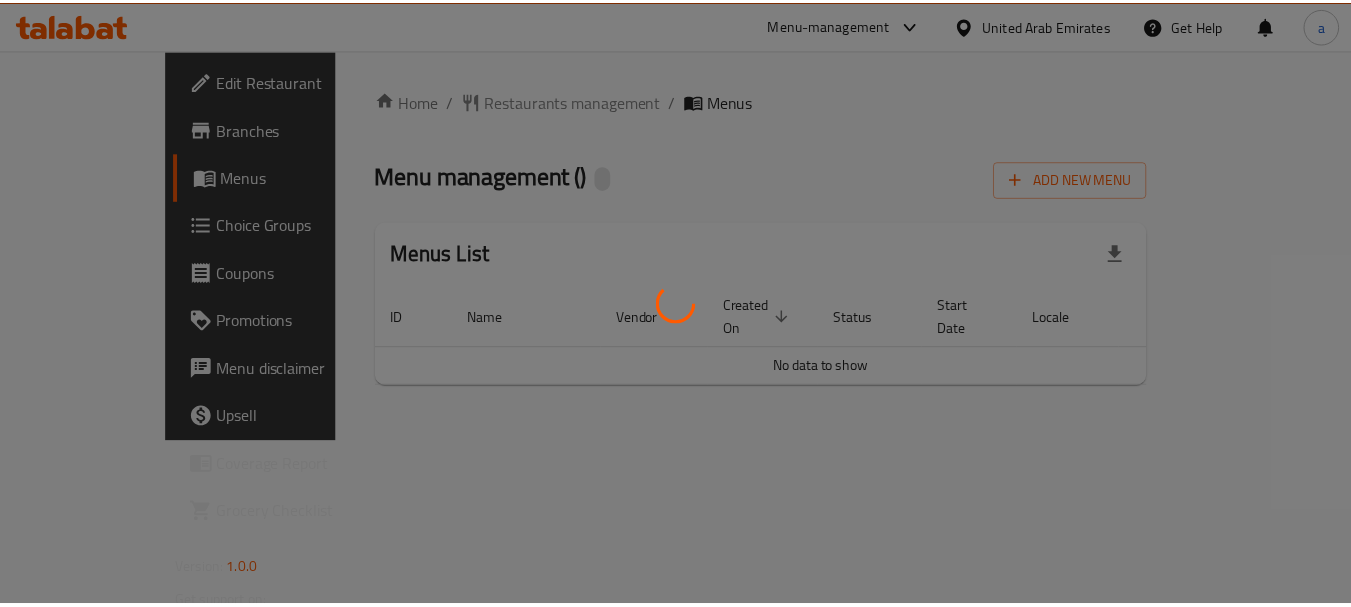 scroll, scrollTop: 0, scrollLeft: 0, axis: both 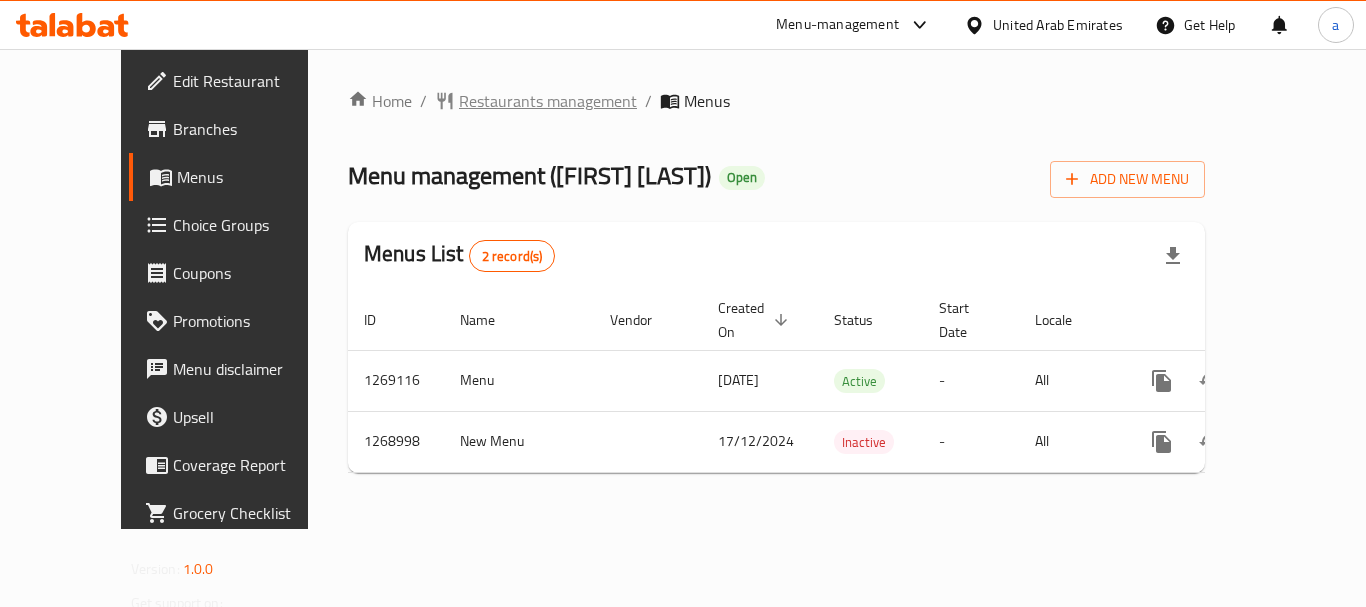 click on "Restaurants management" at bounding box center [548, 101] 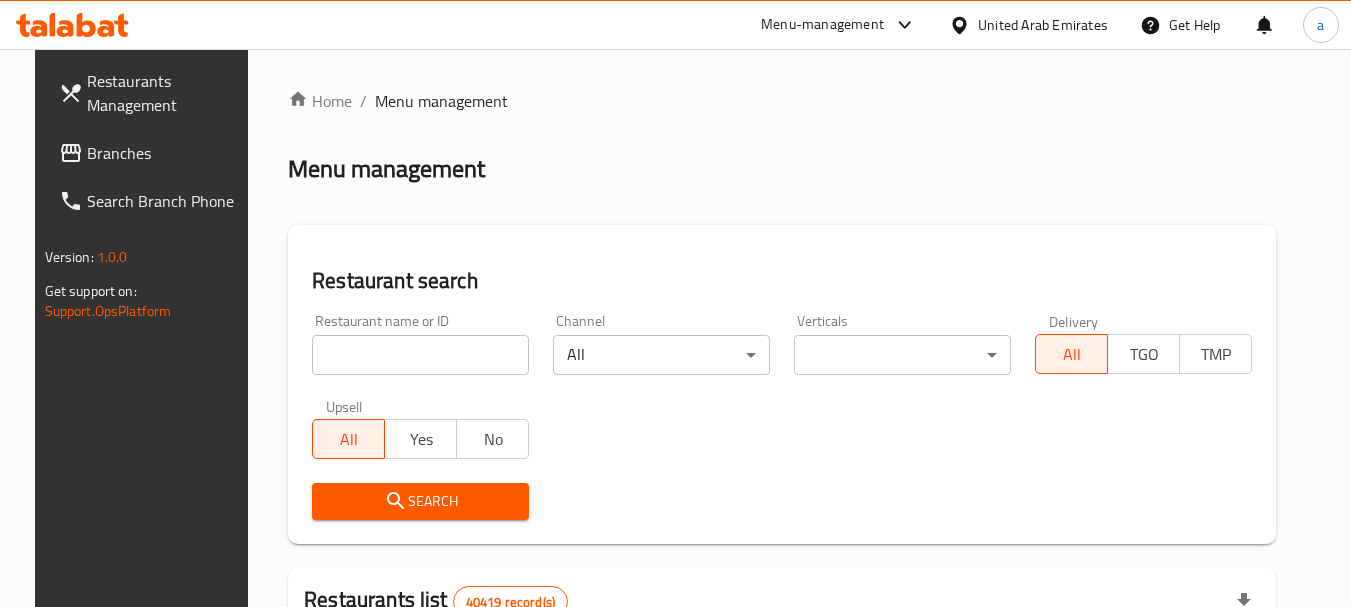 click at bounding box center (420, 355) 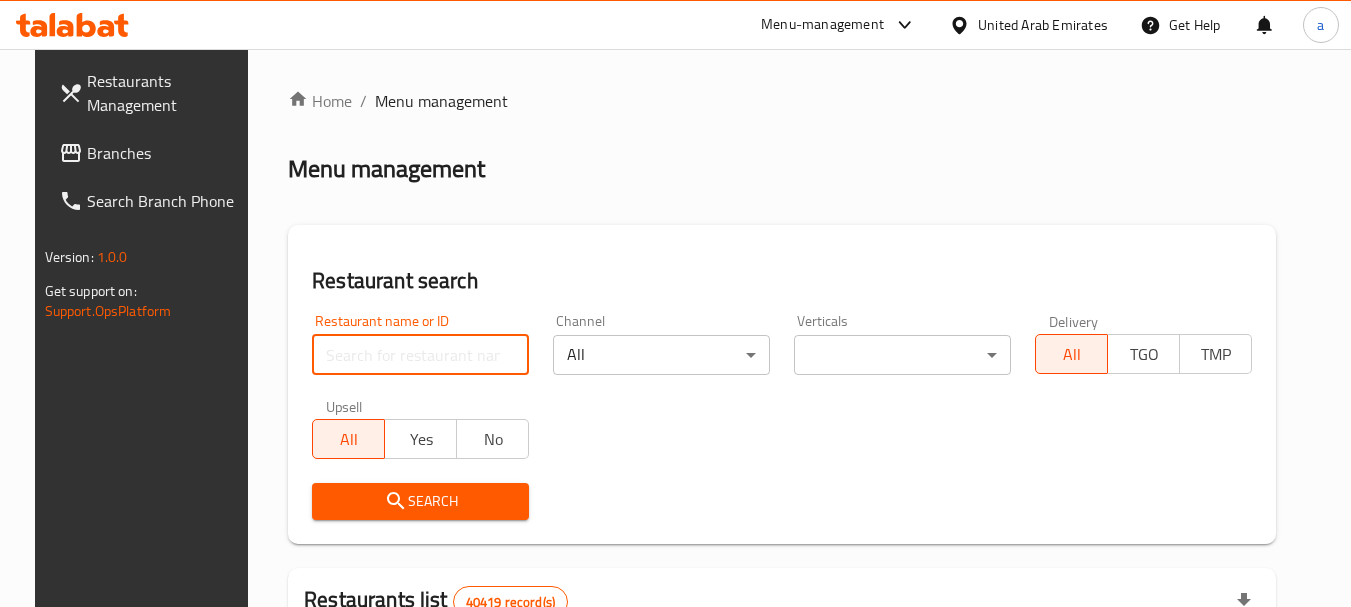 paste on "688290" 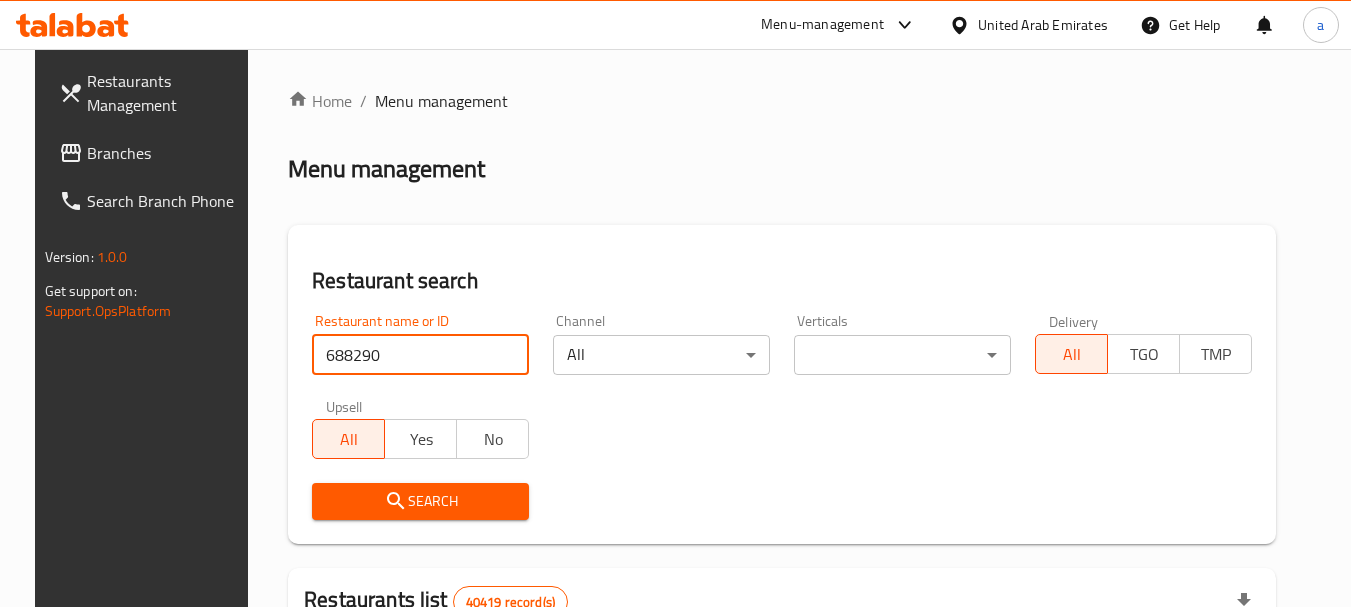 type on "688290" 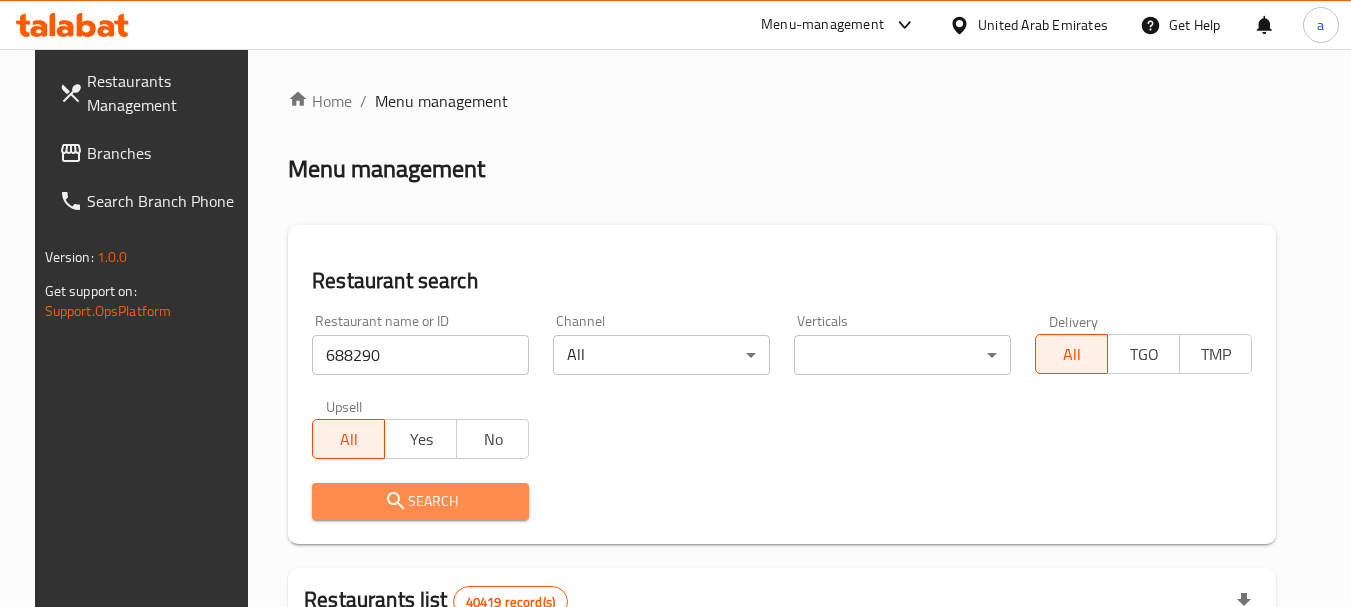 click on "Search" at bounding box center [420, 501] 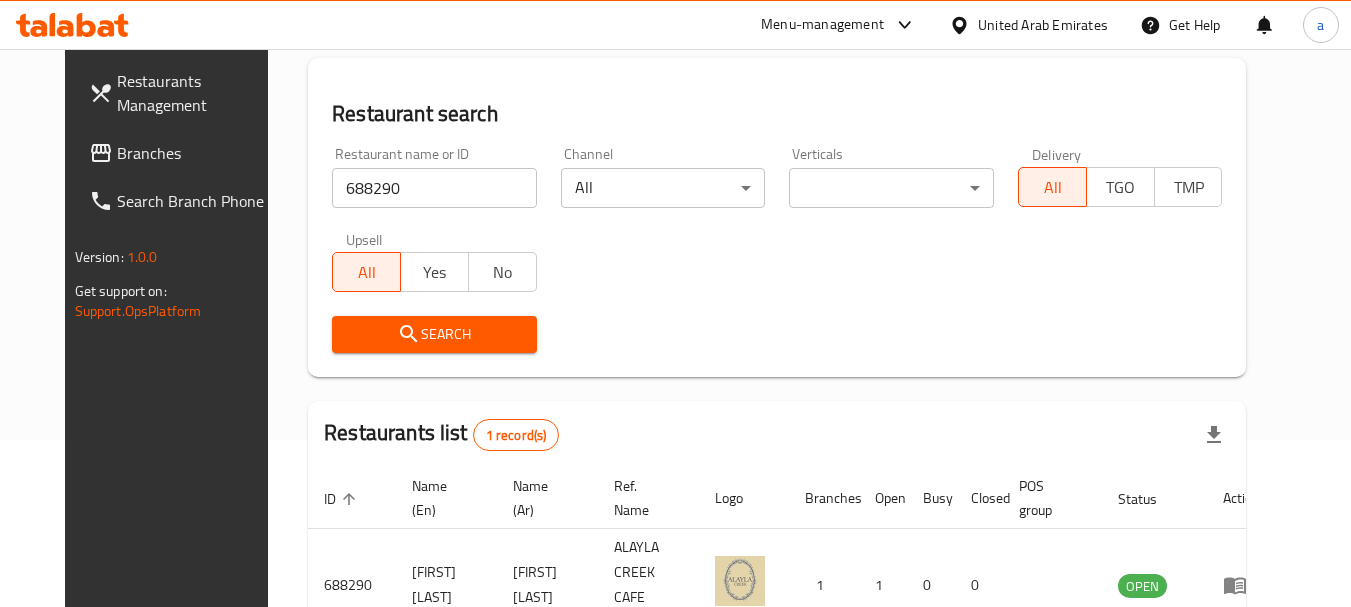 scroll, scrollTop: 260, scrollLeft: 0, axis: vertical 